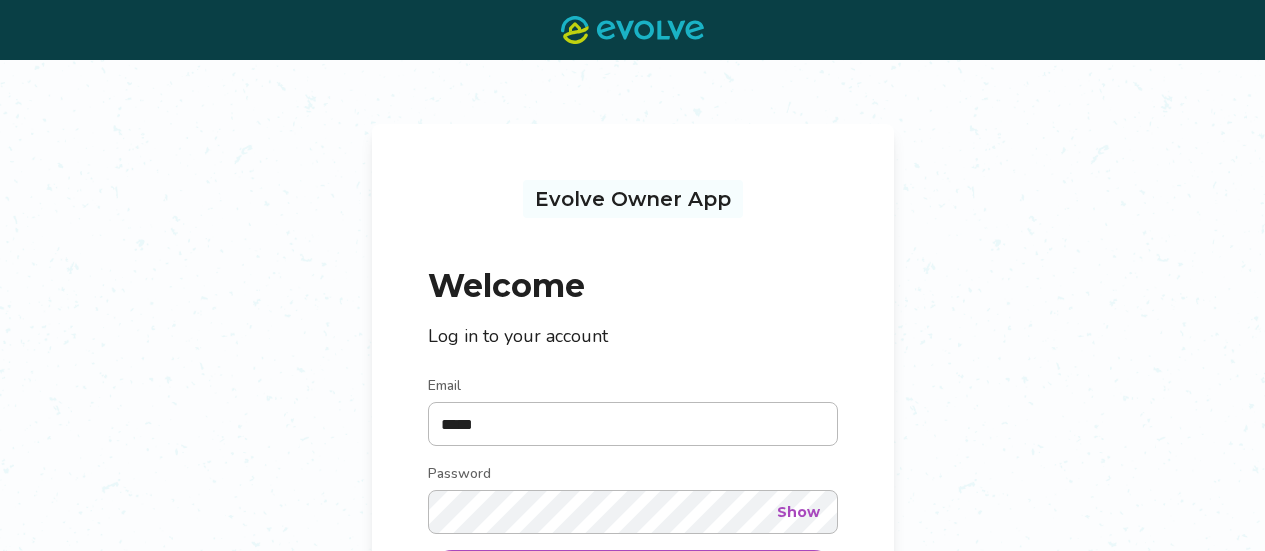 scroll, scrollTop: 0, scrollLeft: 0, axis: both 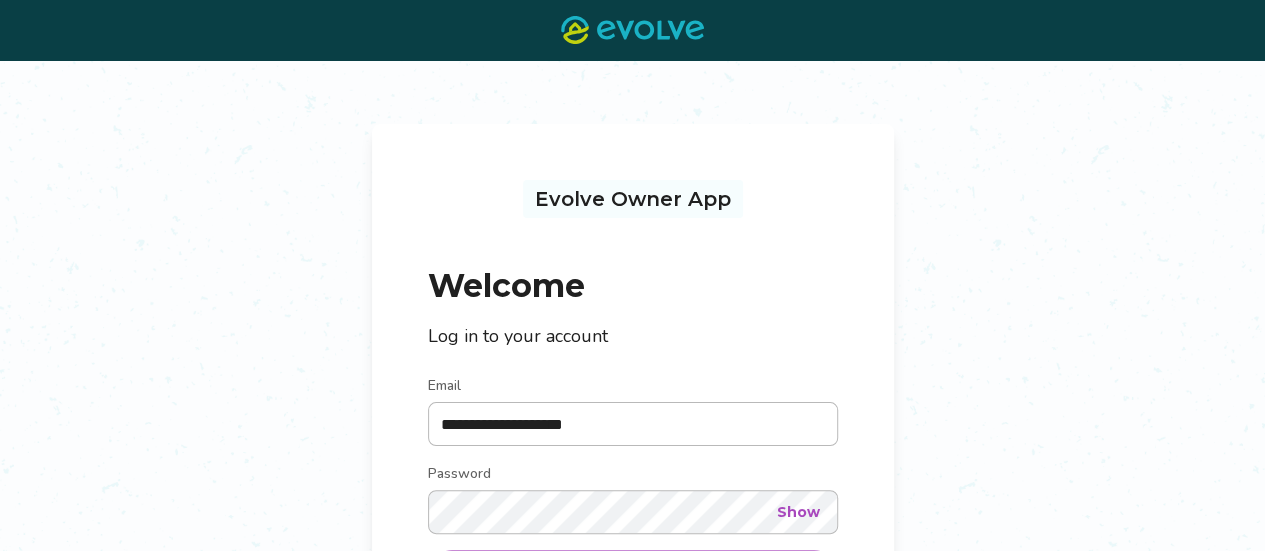 type on "**********" 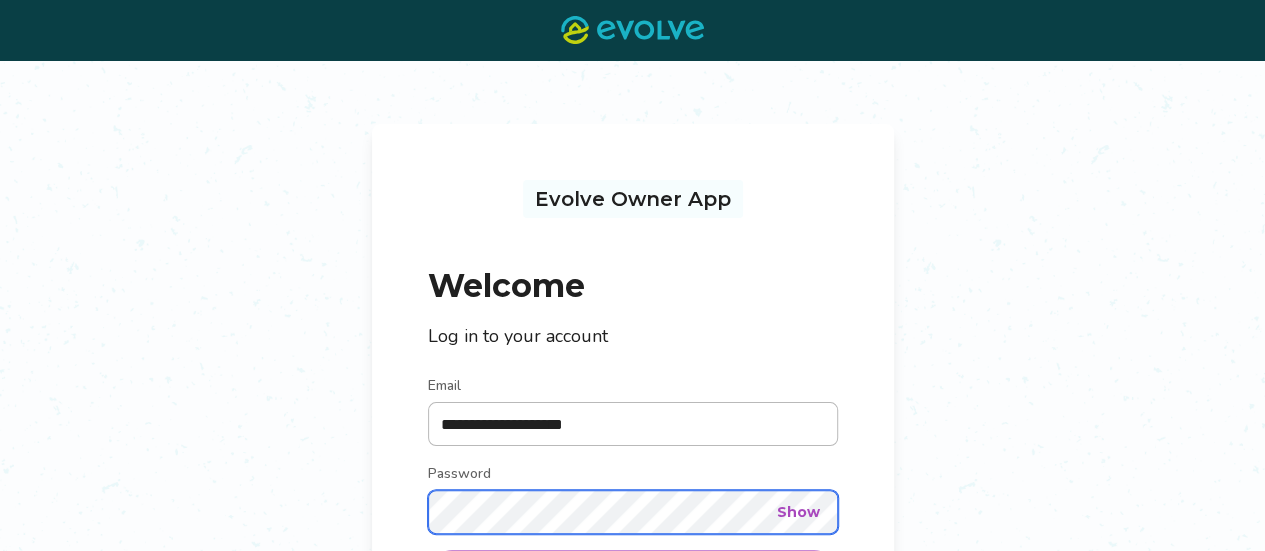 click on "Log in" at bounding box center (633, 574) 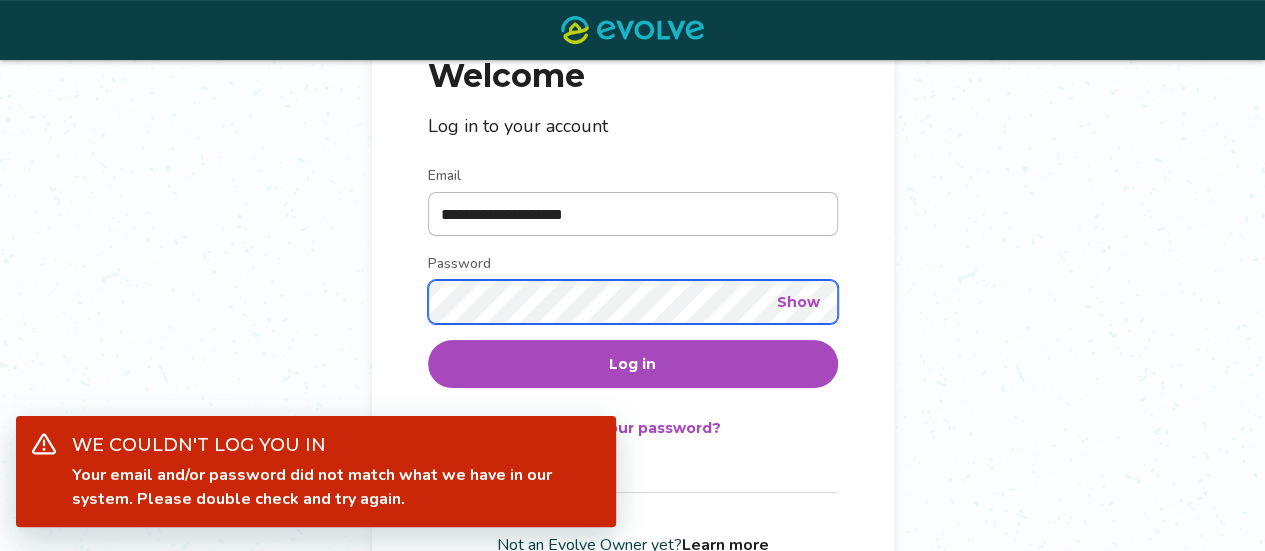scroll, scrollTop: 236, scrollLeft: 0, axis: vertical 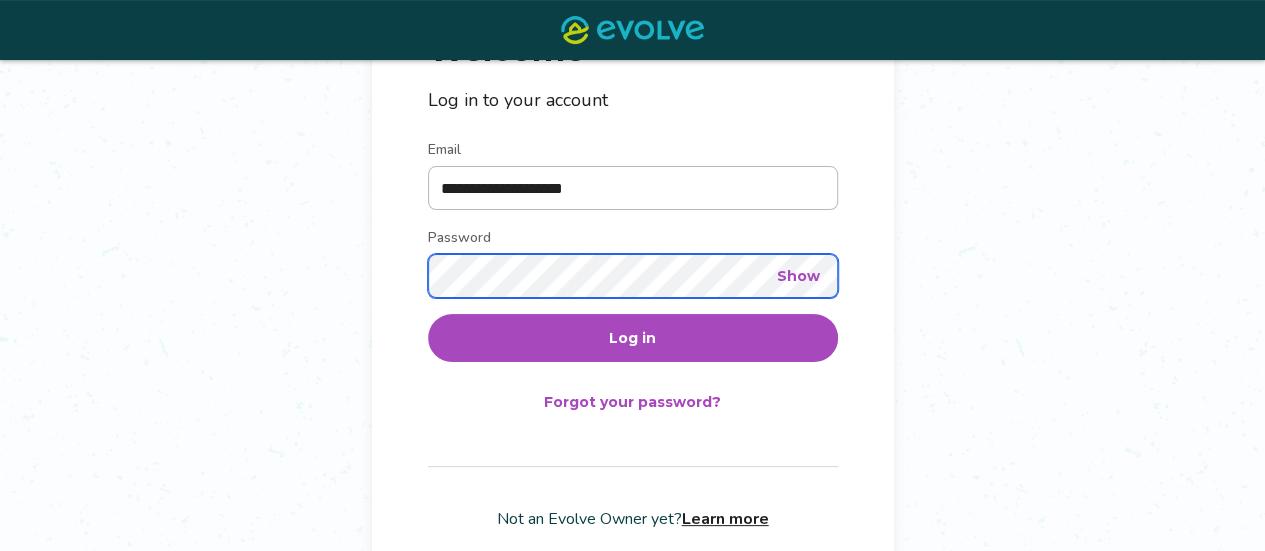 click on "**********" at bounding box center (632, 205) 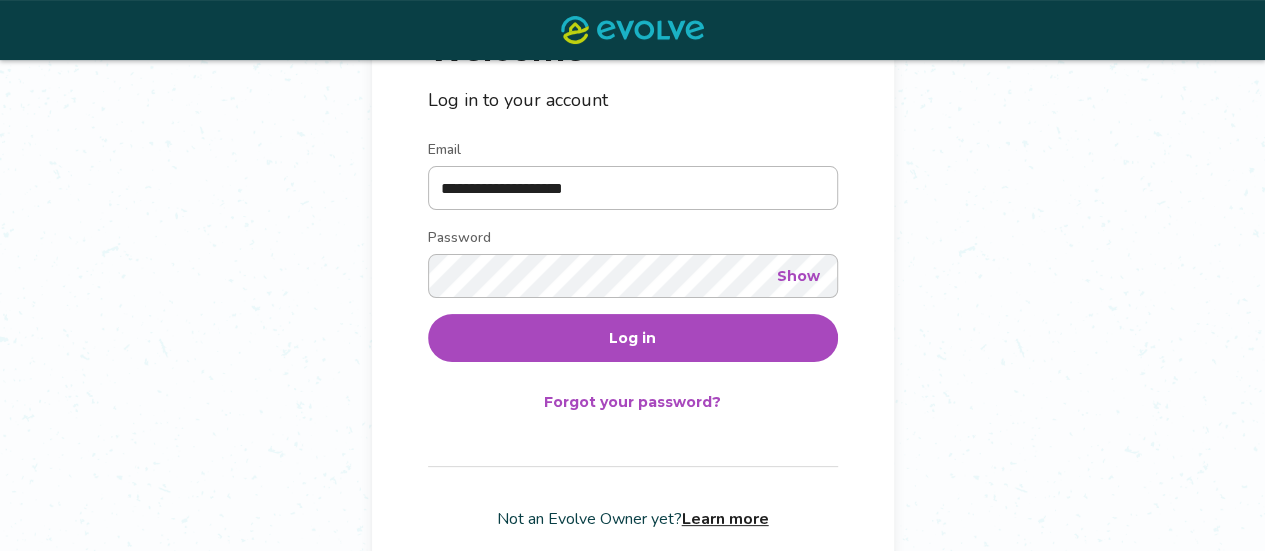 click on "Log in" at bounding box center [633, 338] 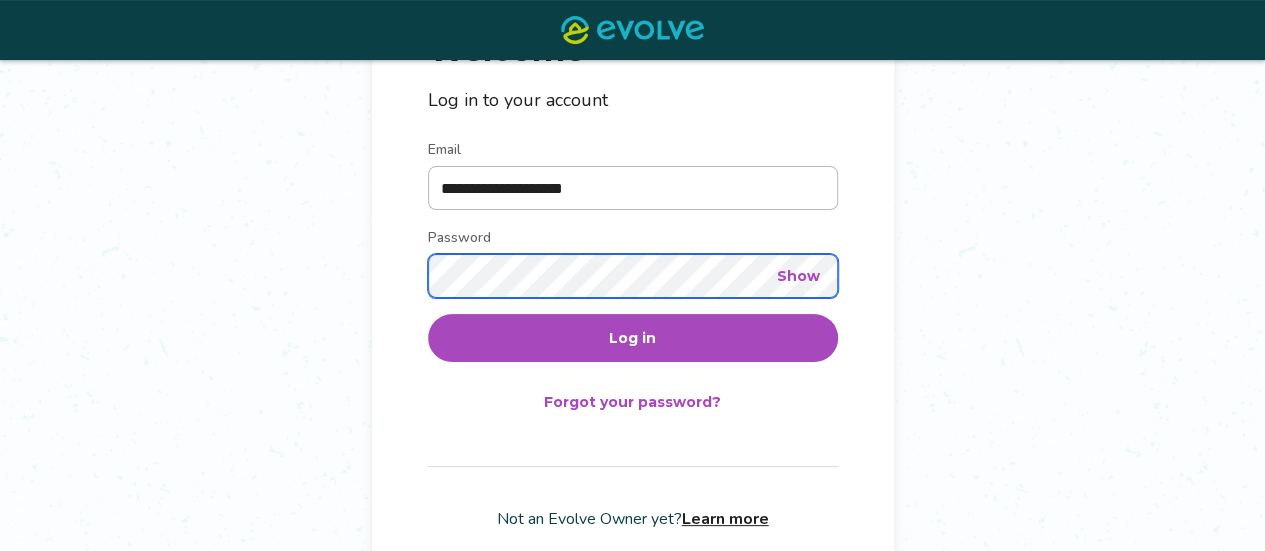 click on "Log in" at bounding box center [633, 338] 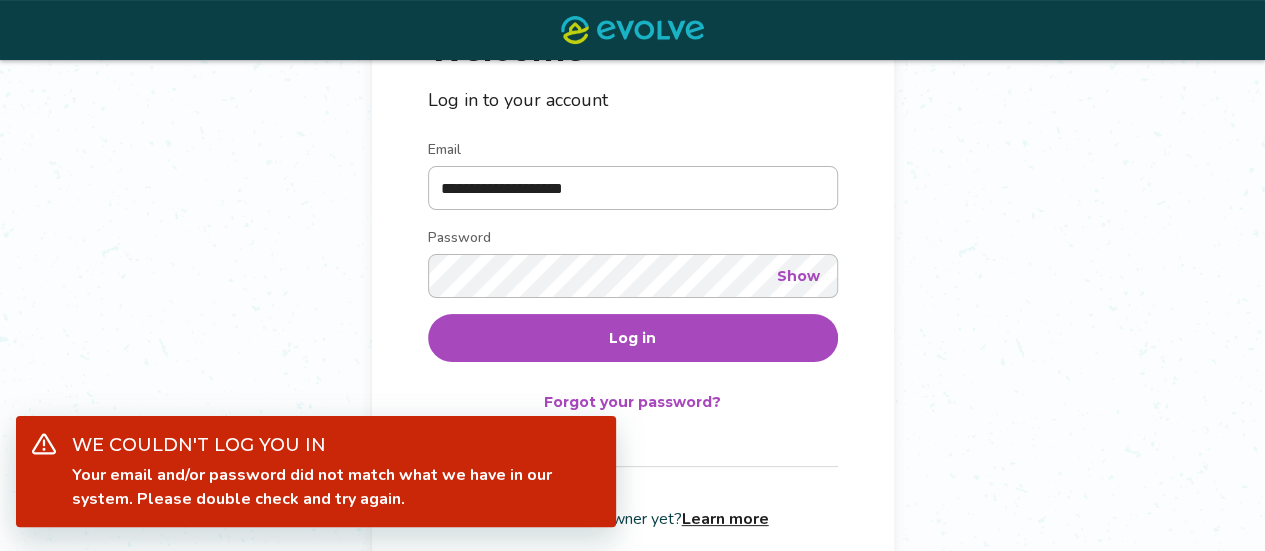 click on "Forgot your password?" at bounding box center (632, 402) 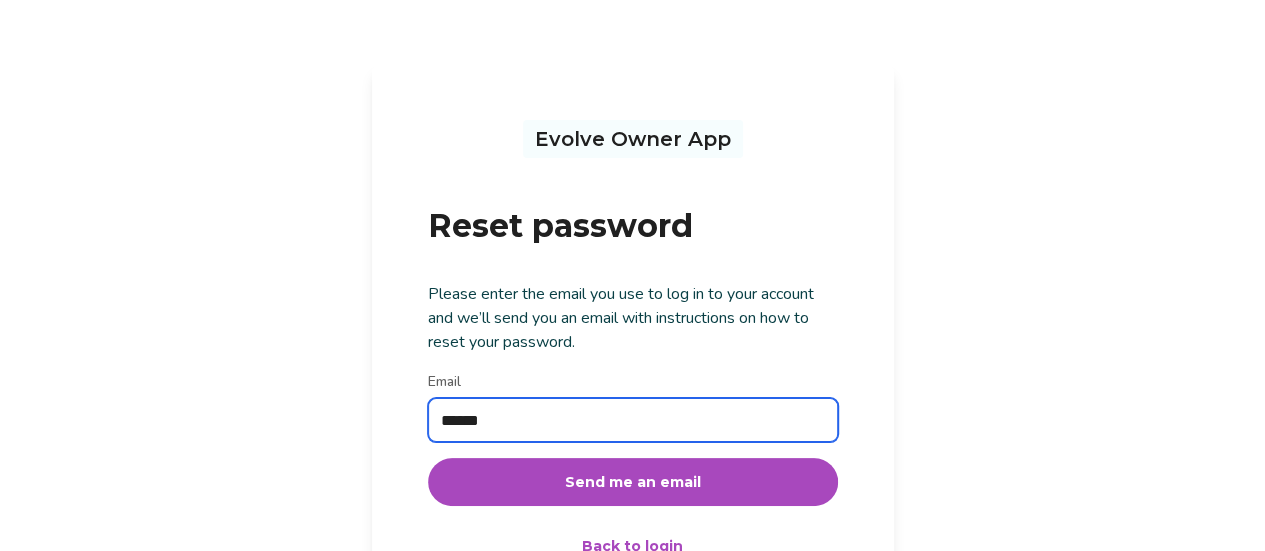 type on "**********" 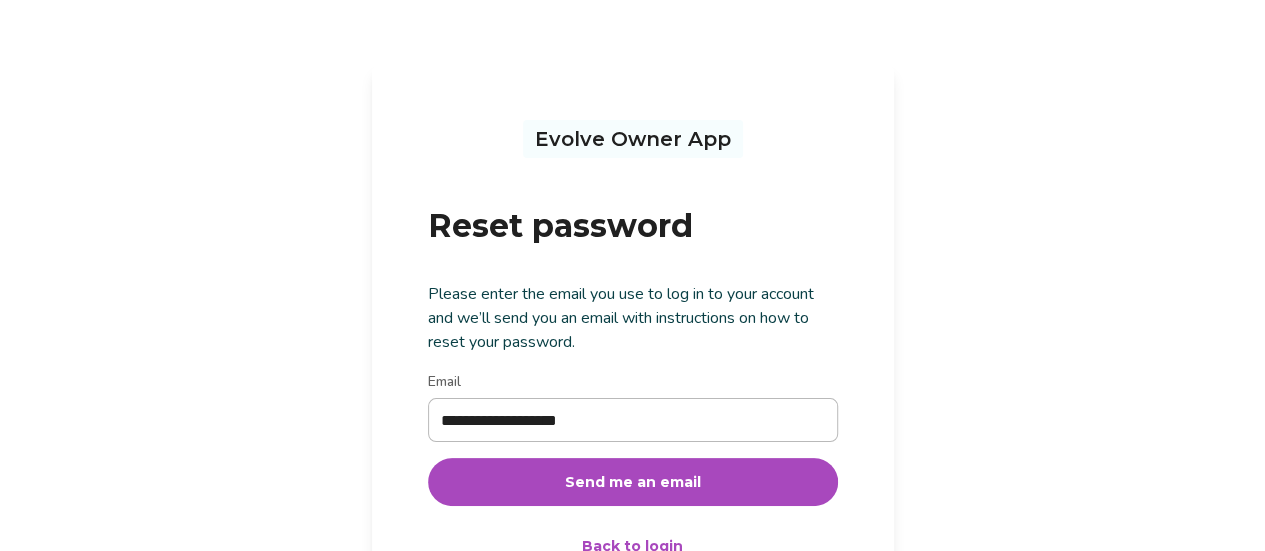click on "Send me an email" at bounding box center [633, 482] 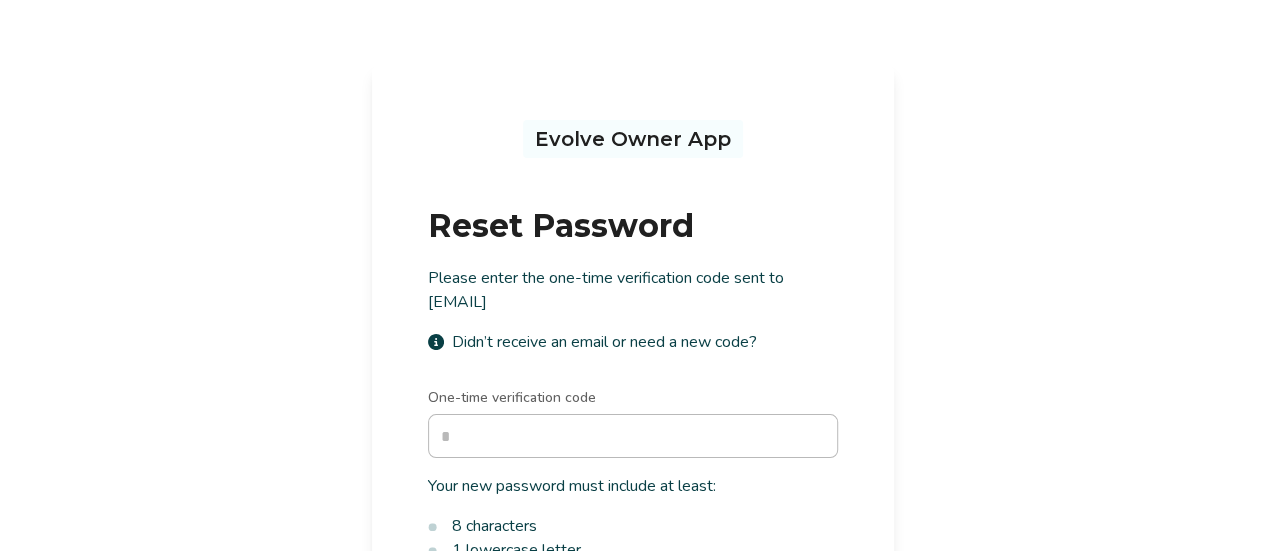 click on "One-time verification code" at bounding box center [633, 436] 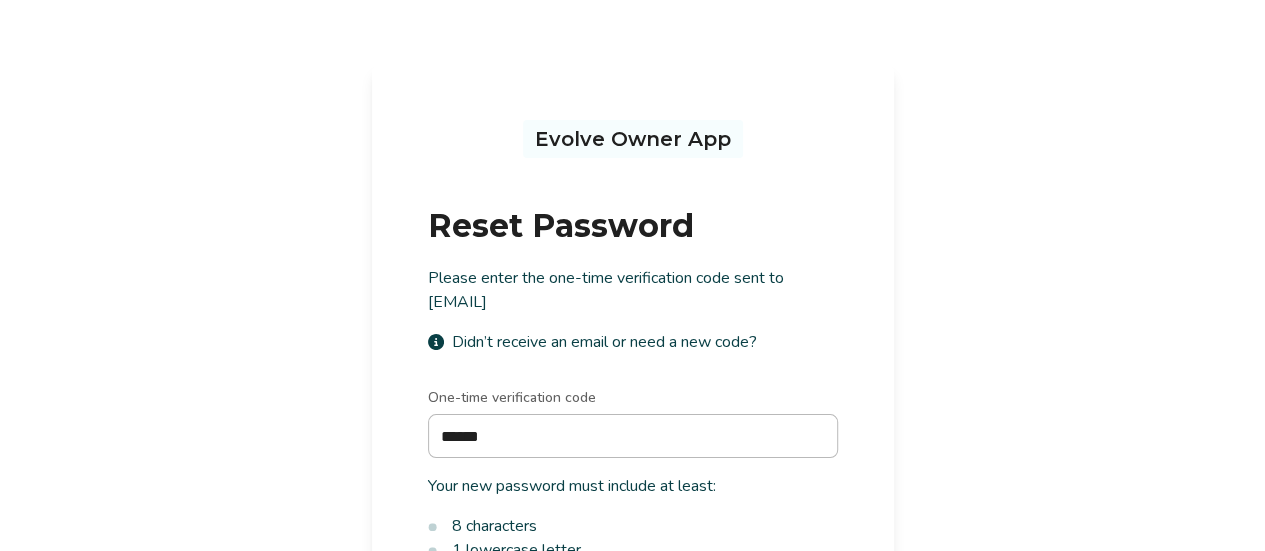 type on "******" 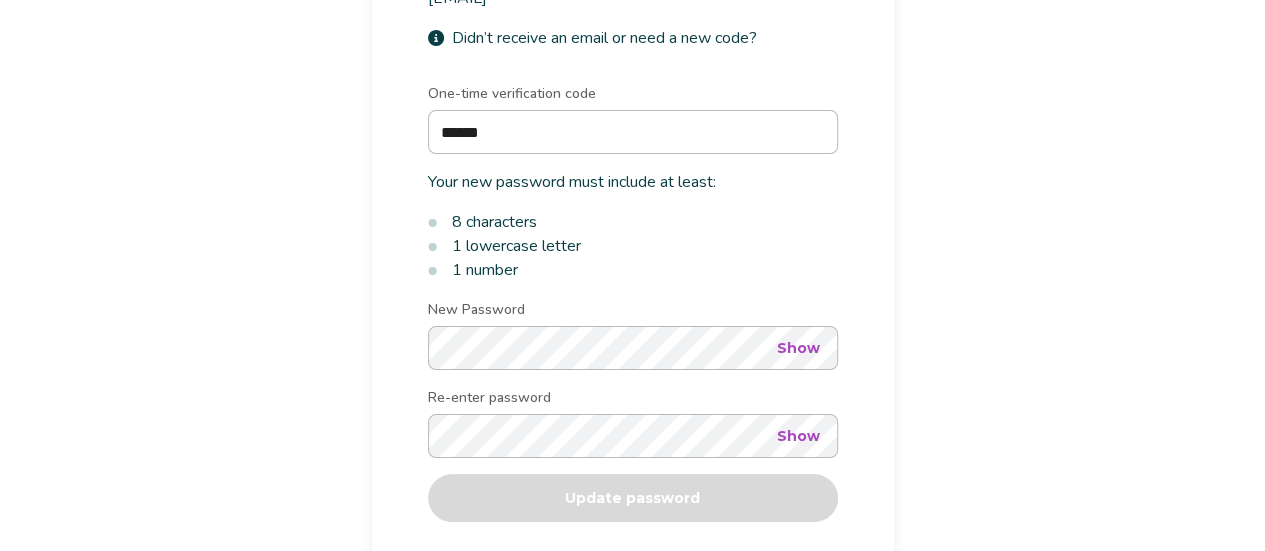 scroll, scrollTop: 306, scrollLeft: 0, axis: vertical 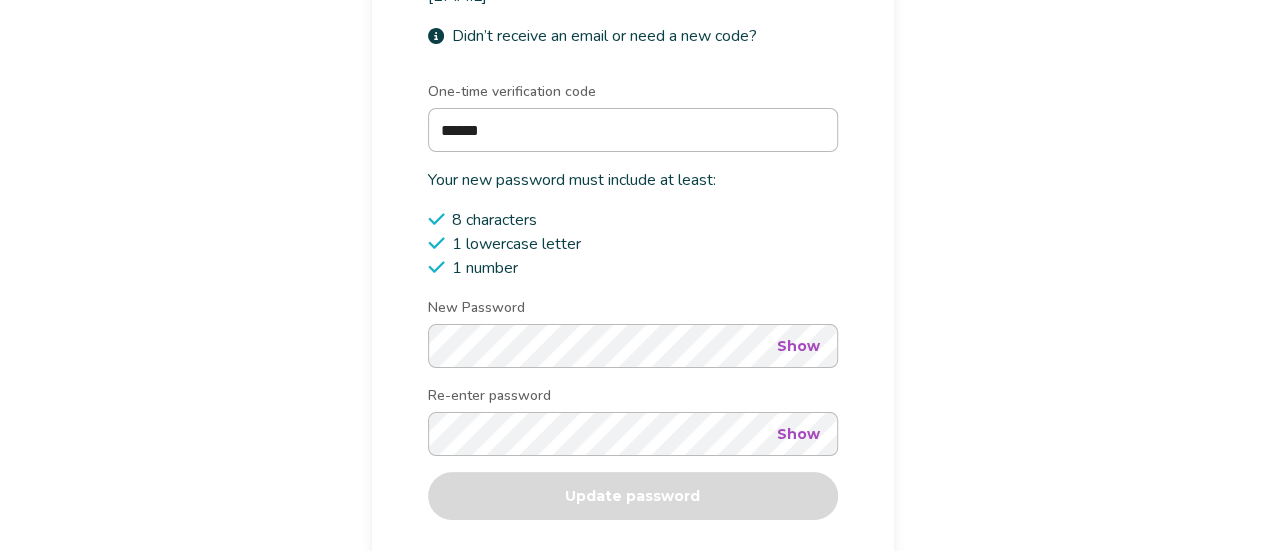 type 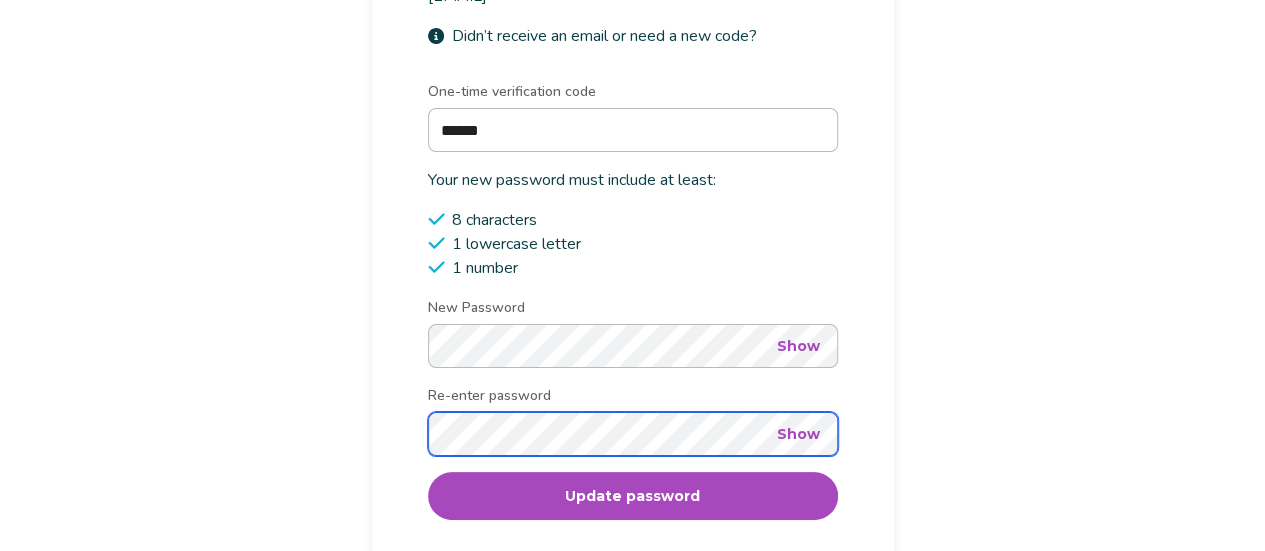 click on "Update password" at bounding box center (633, 496) 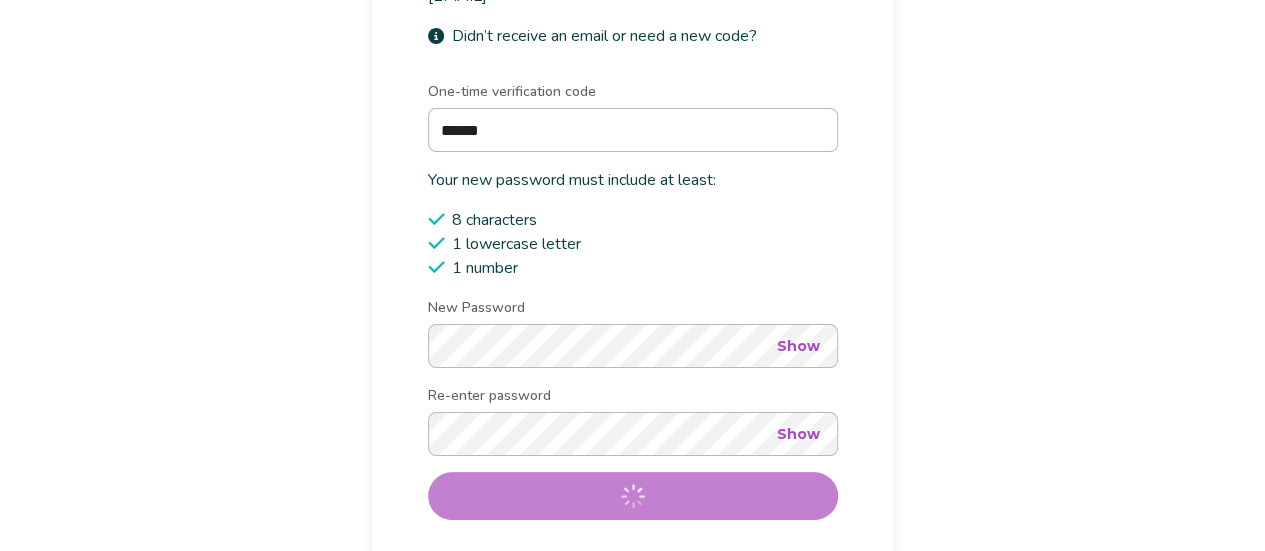 scroll, scrollTop: 0, scrollLeft: 0, axis: both 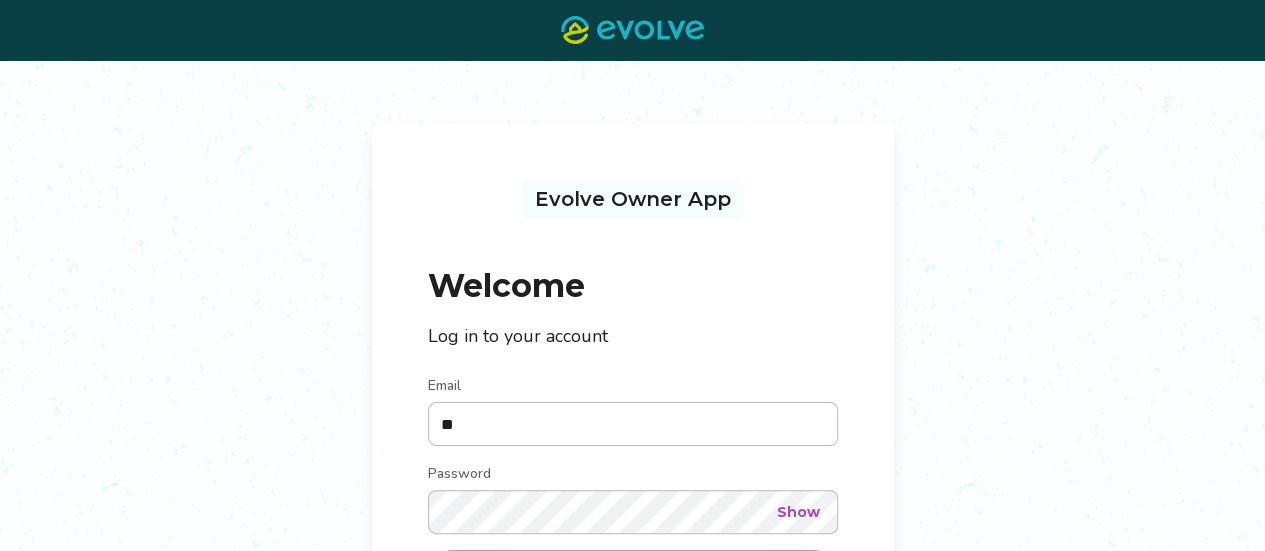 type on "**********" 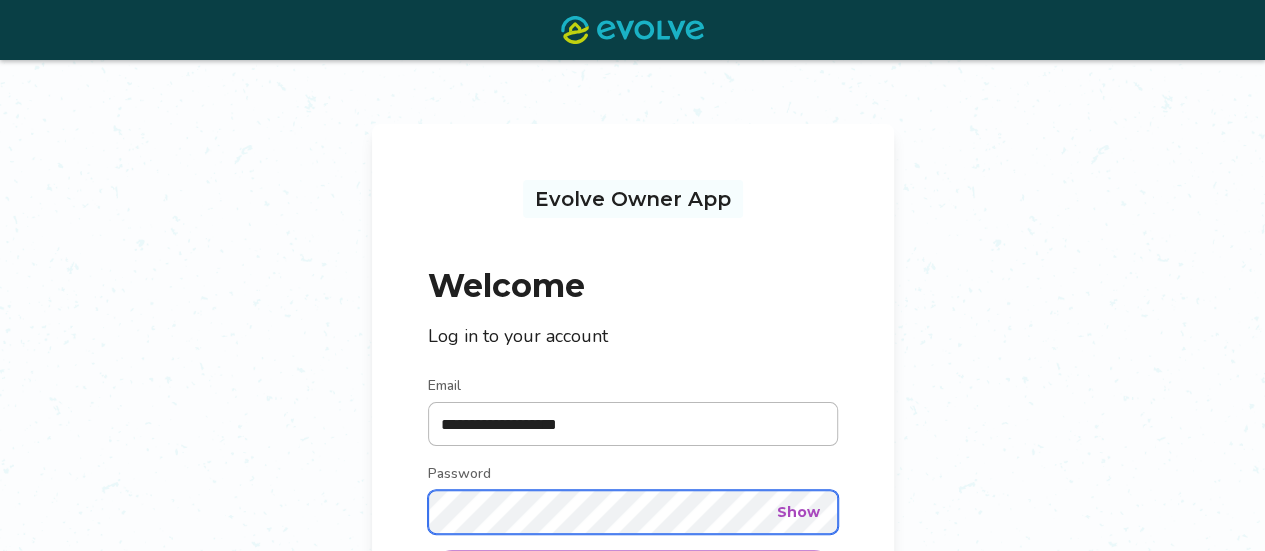 scroll, scrollTop: 271, scrollLeft: 0, axis: vertical 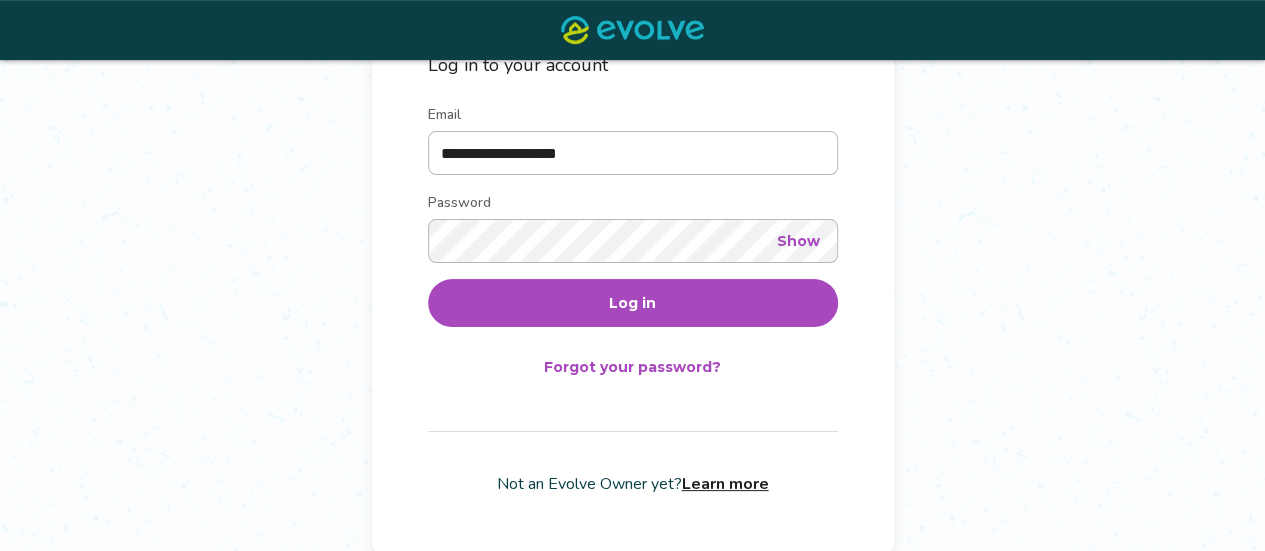 click on "Log in" at bounding box center (633, 303) 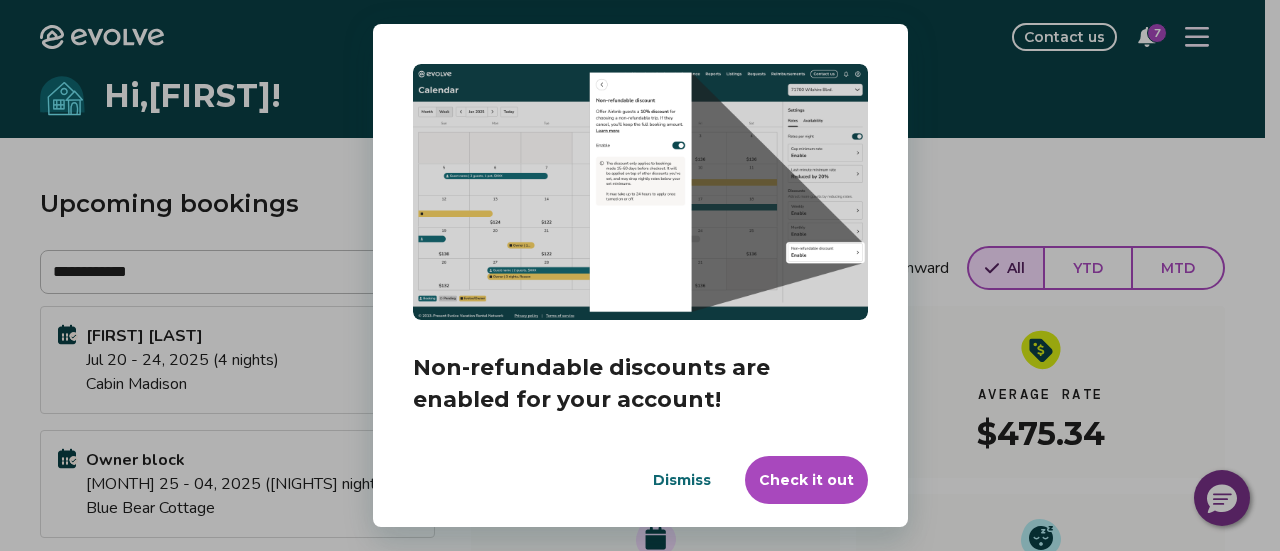 click on "Dismiss" at bounding box center [682, 480] 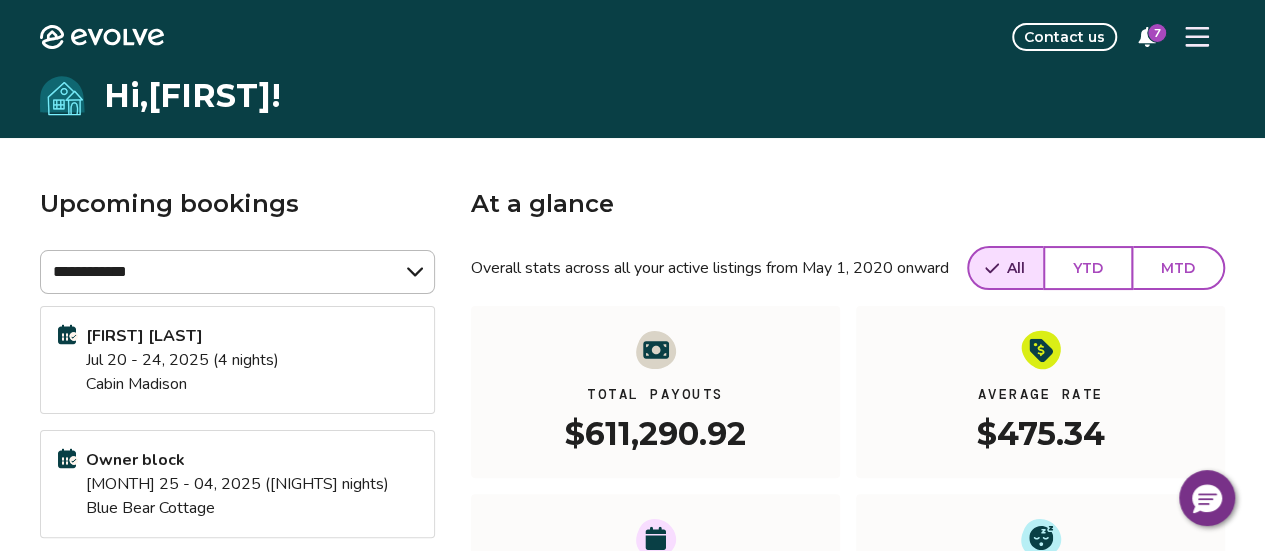 click on "YTD" at bounding box center (1088, 268) 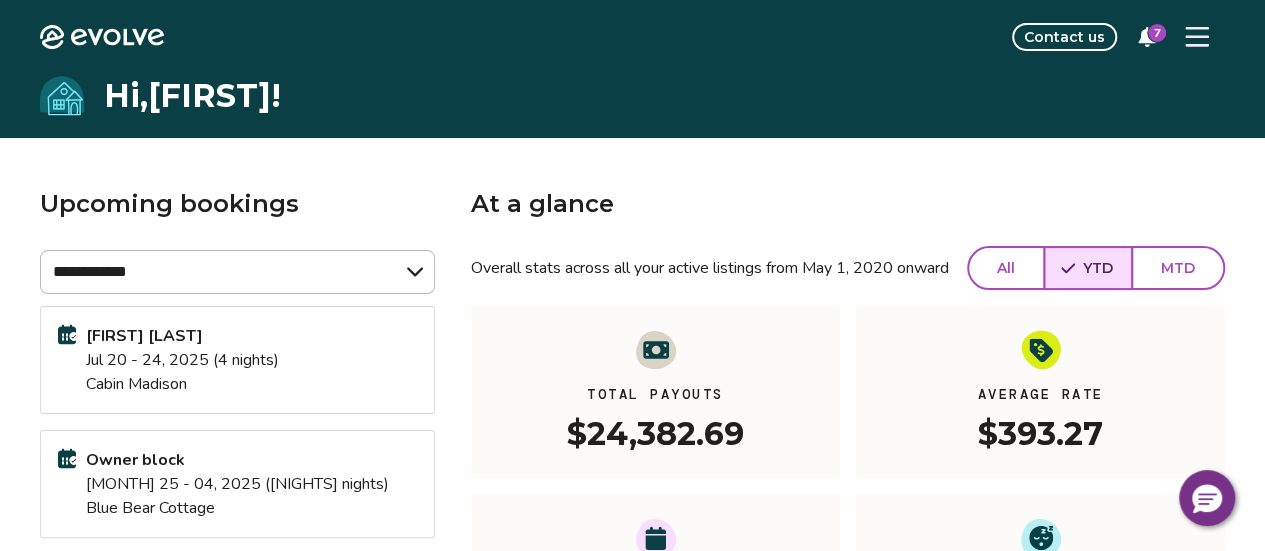 click on "All" at bounding box center [1006, 268] 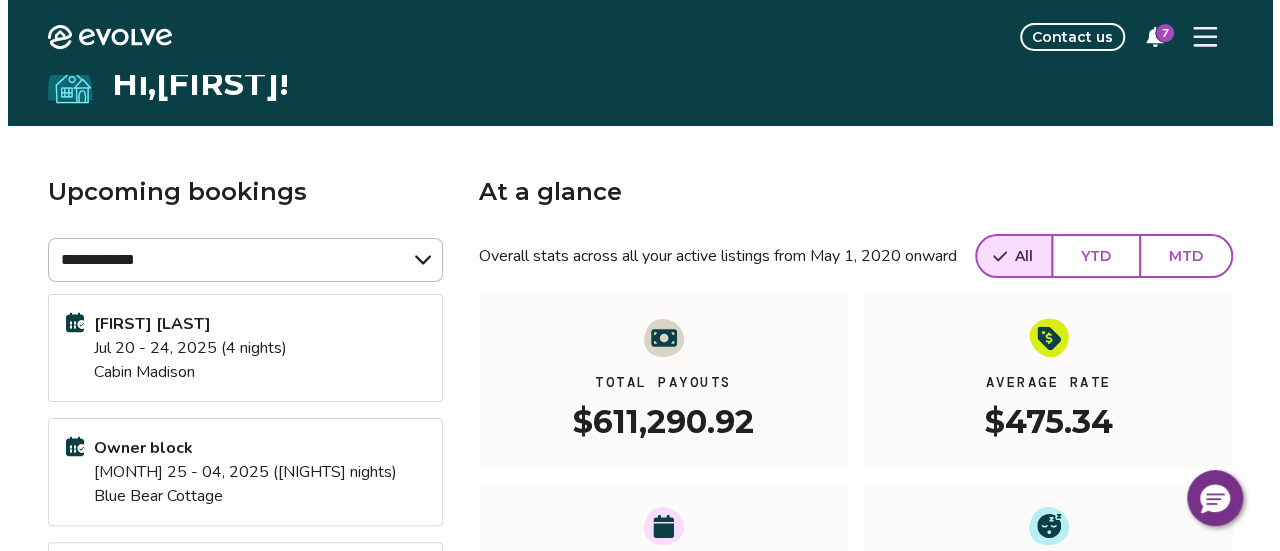 scroll, scrollTop: 0, scrollLeft: 0, axis: both 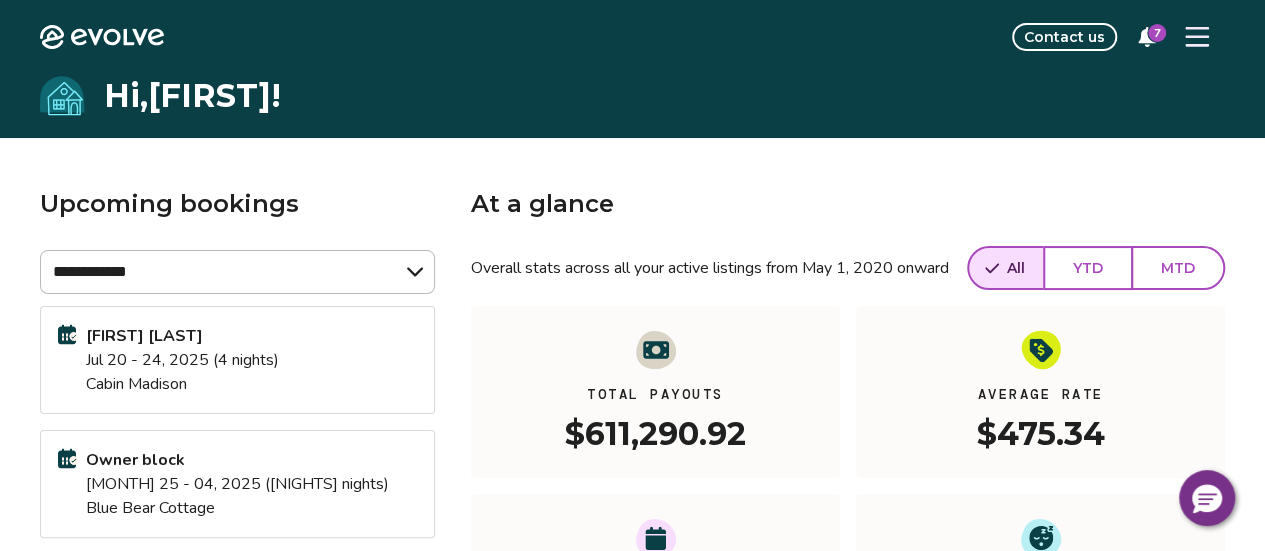 click at bounding box center [1197, 37] 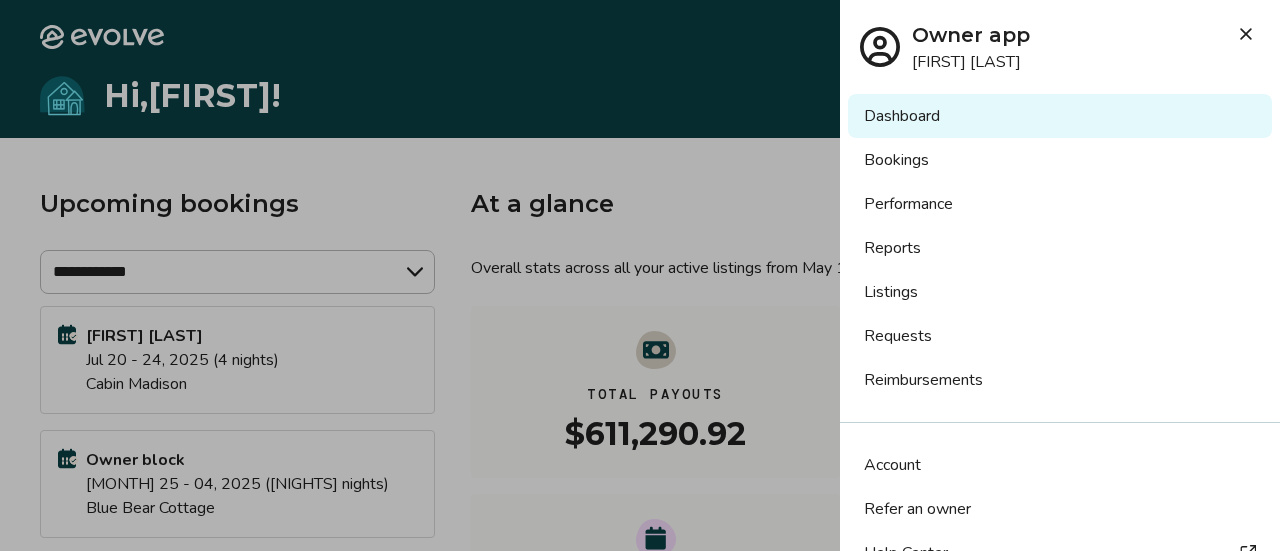 click at bounding box center [640, 275] 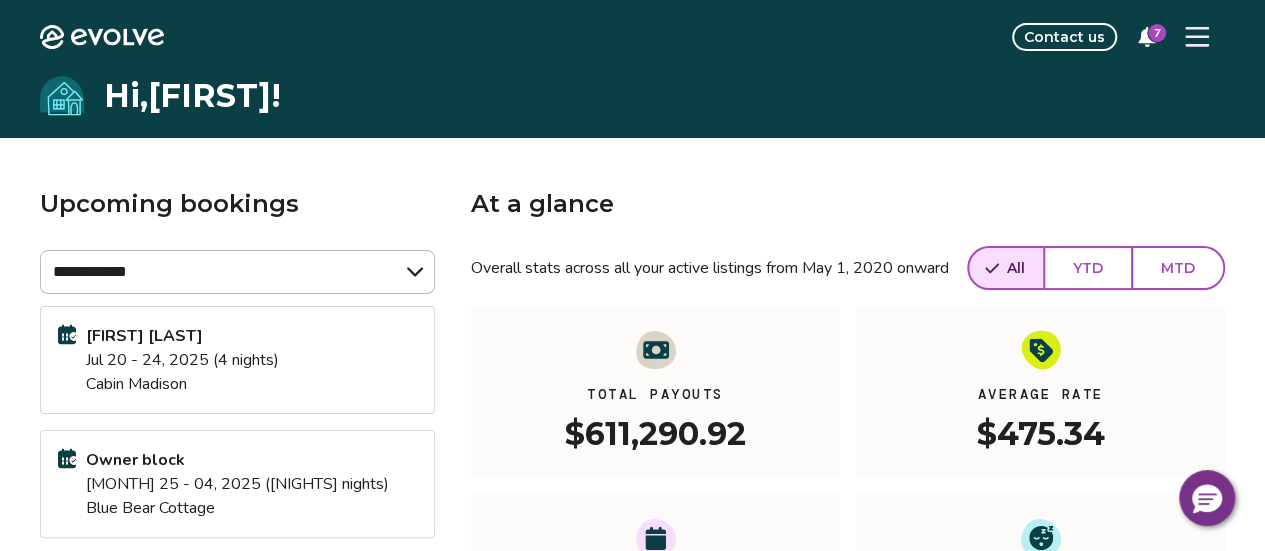 click on "7" at bounding box center (1147, 37) 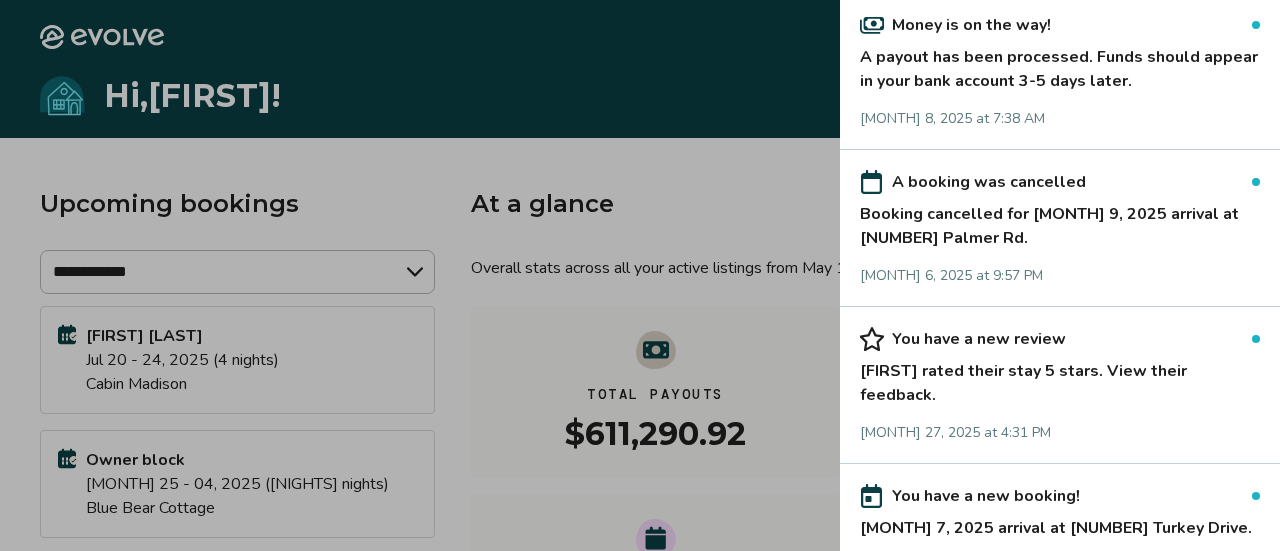 scroll, scrollTop: 148, scrollLeft: 0, axis: vertical 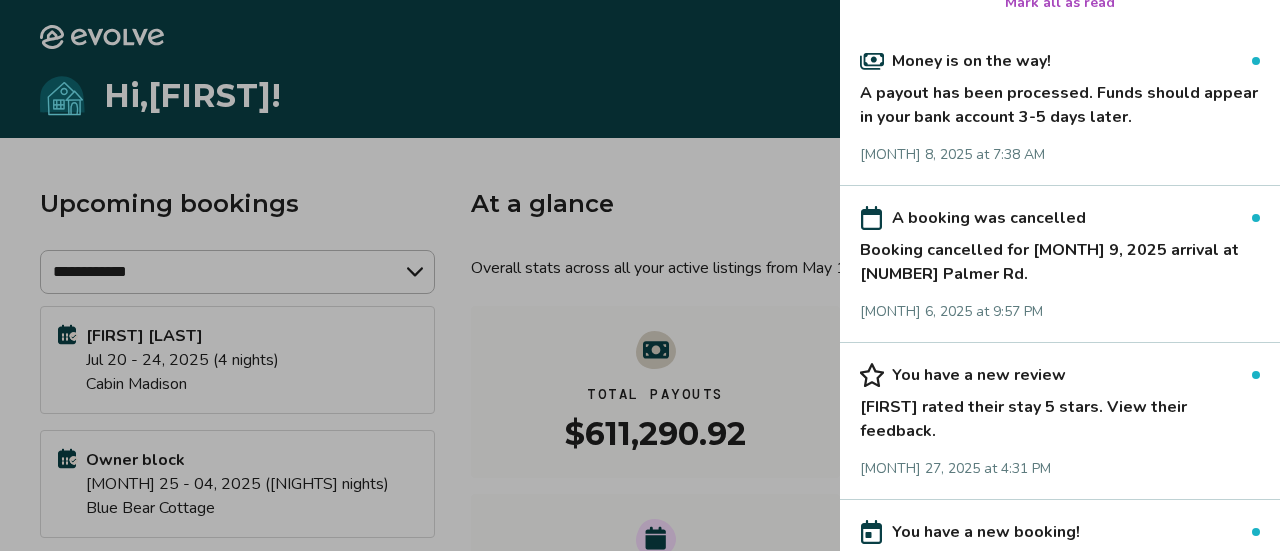 click on "[FIRST] rated their stay 5 stars. View their feedback." at bounding box center (1060, 415) 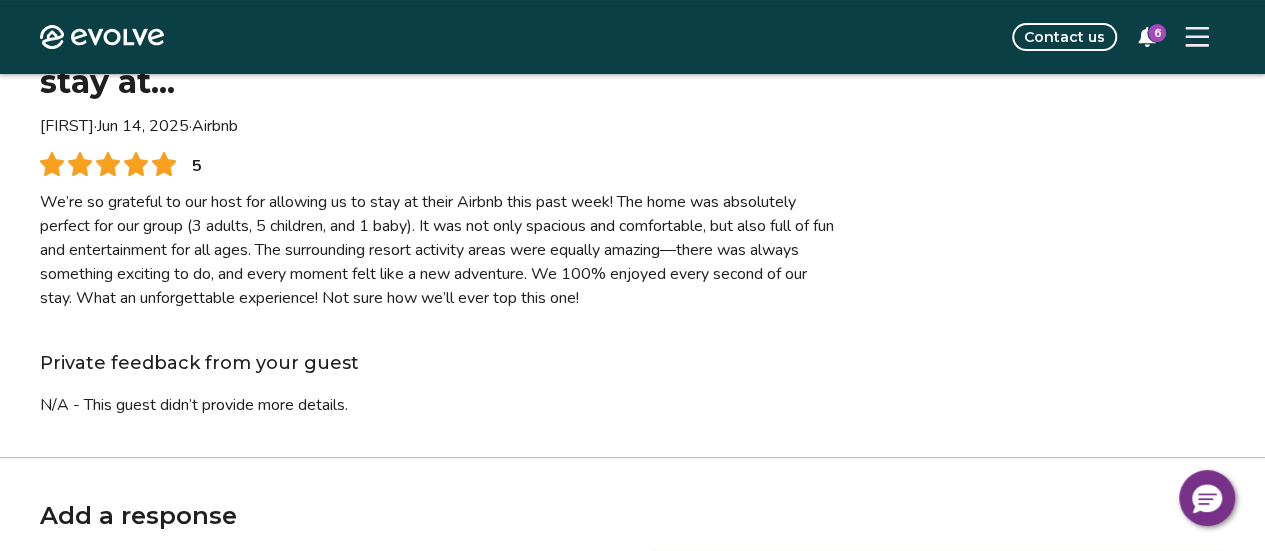 scroll, scrollTop: 0, scrollLeft: 0, axis: both 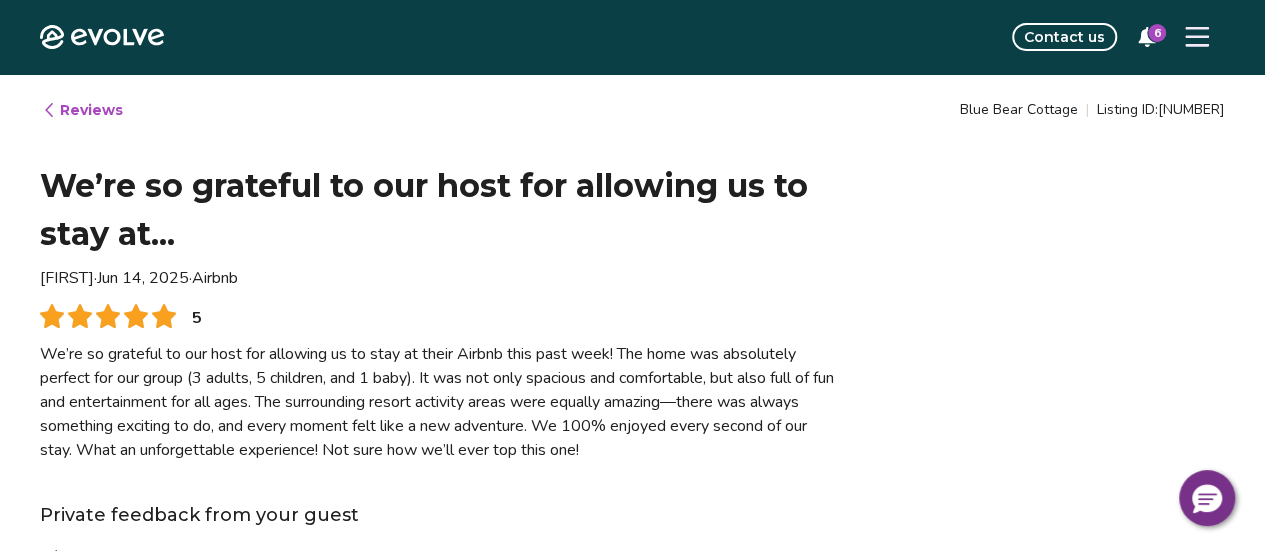 click on "Reviews" at bounding box center (82, 110) 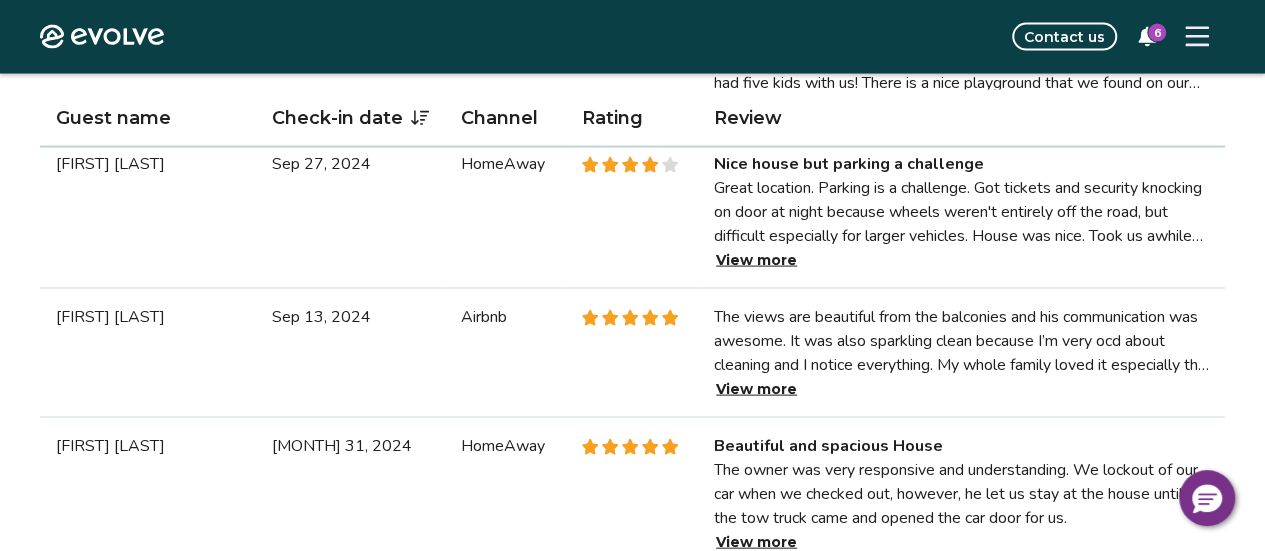 scroll, scrollTop: 1981, scrollLeft: 0, axis: vertical 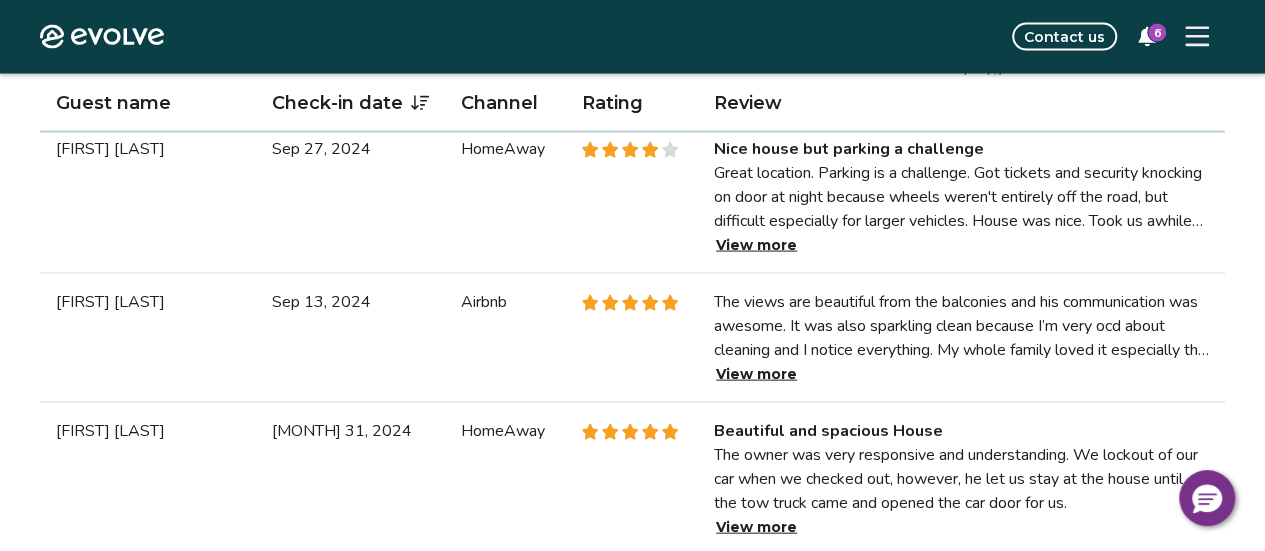 click on "View more" at bounding box center (756, 245) 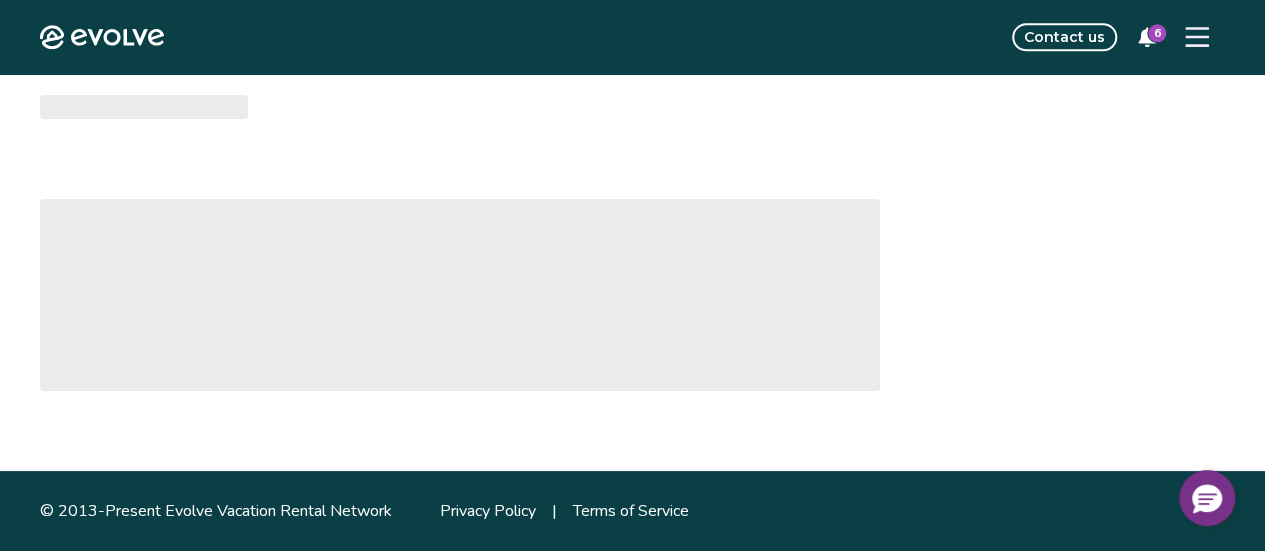 scroll, scrollTop: 0, scrollLeft: 0, axis: both 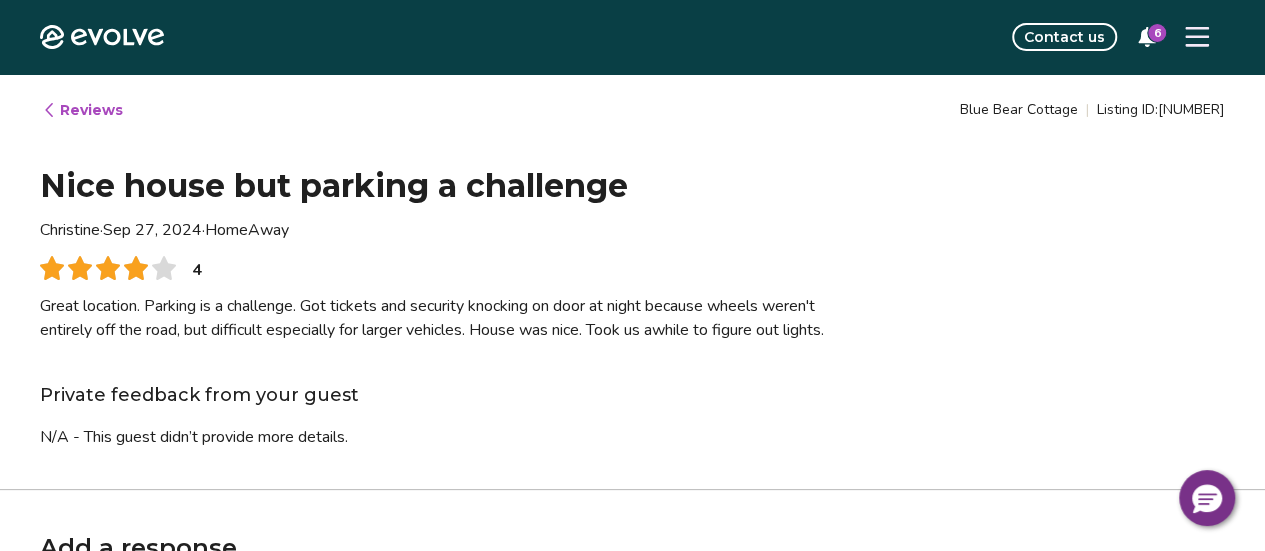type on "*" 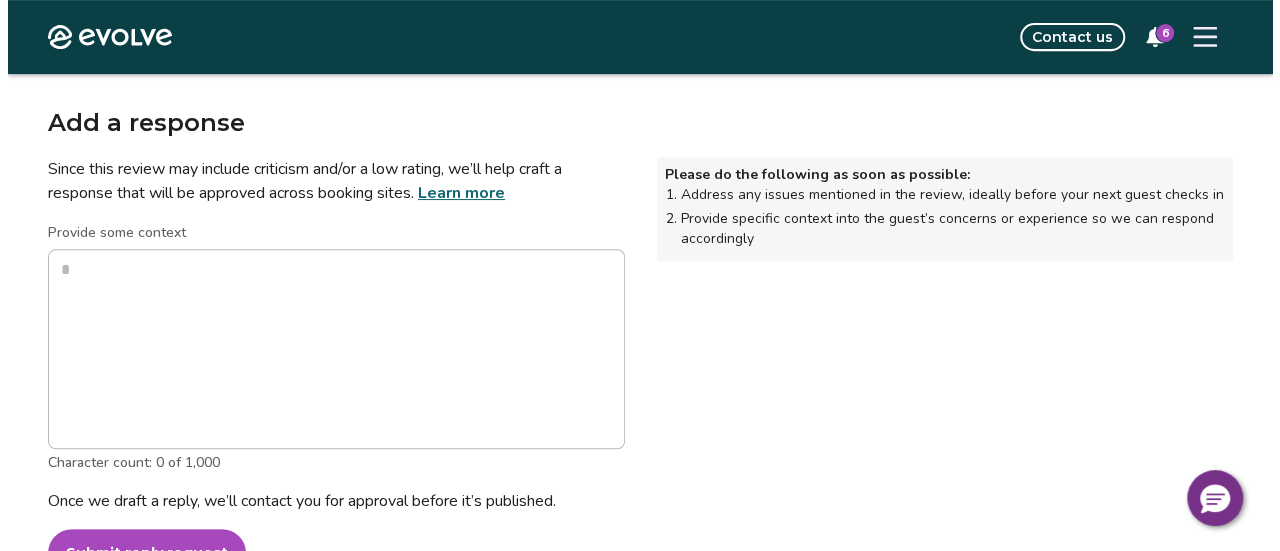 scroll, scrollTop: 0, scrollLeft: 0, axis: both 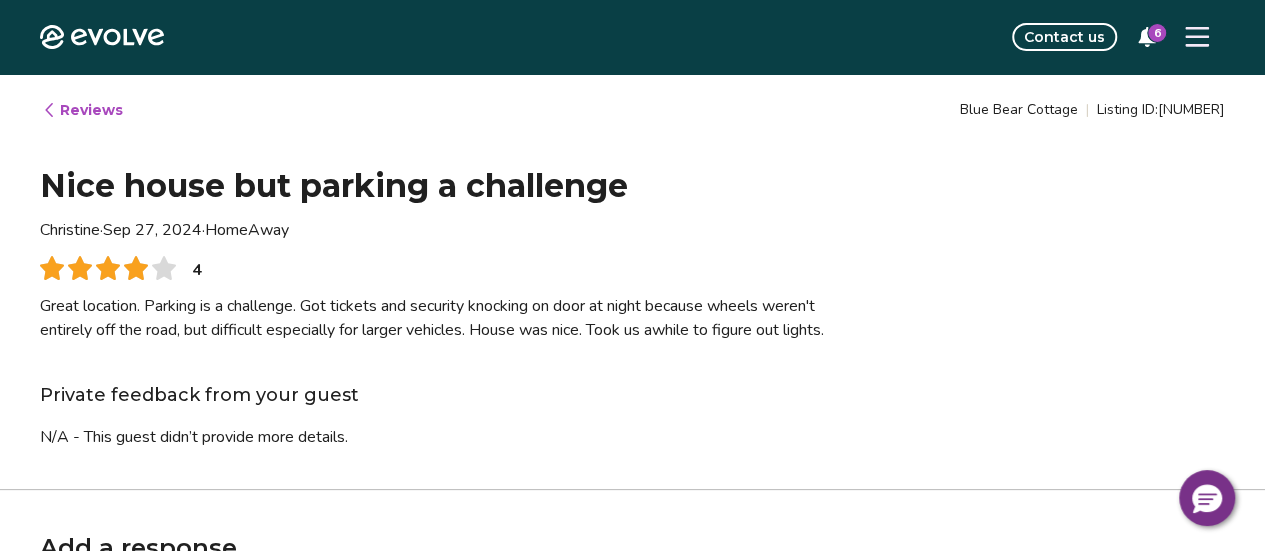 click at bounding box center (1197, 37) 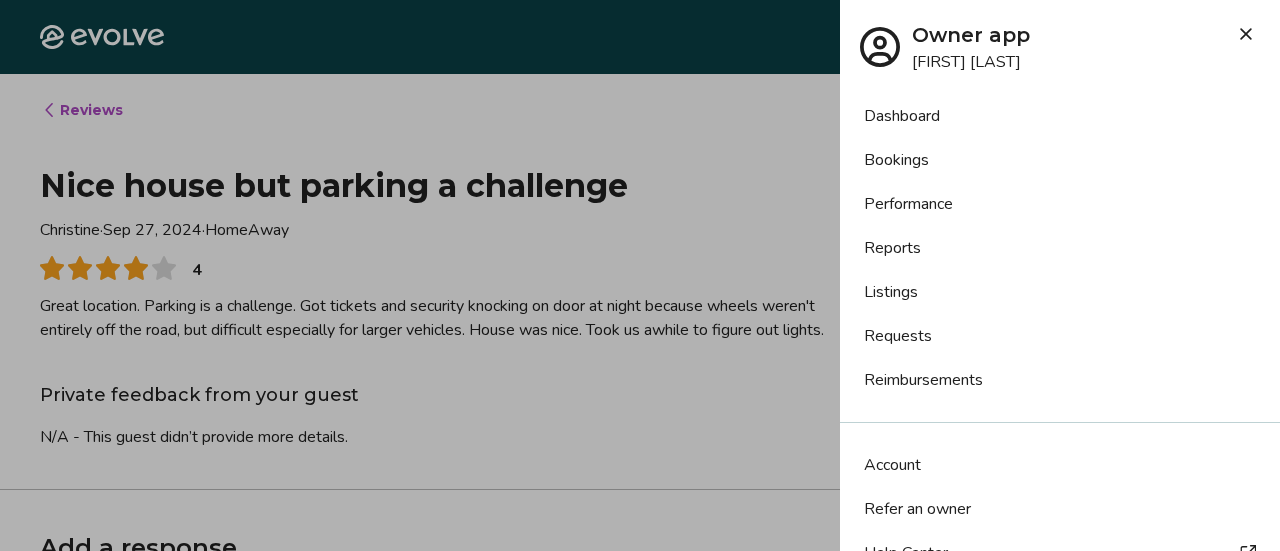 click on "Reports" at bounding box center (1060, 248) 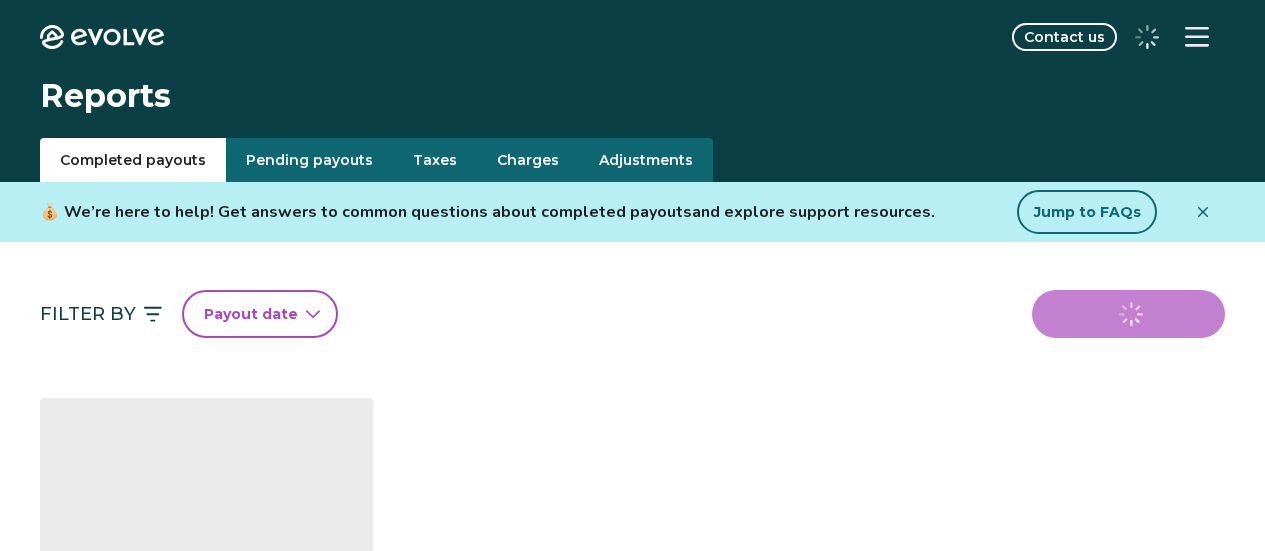 scroll, scrollTop: 0, scrollLeft: 0, axis: both 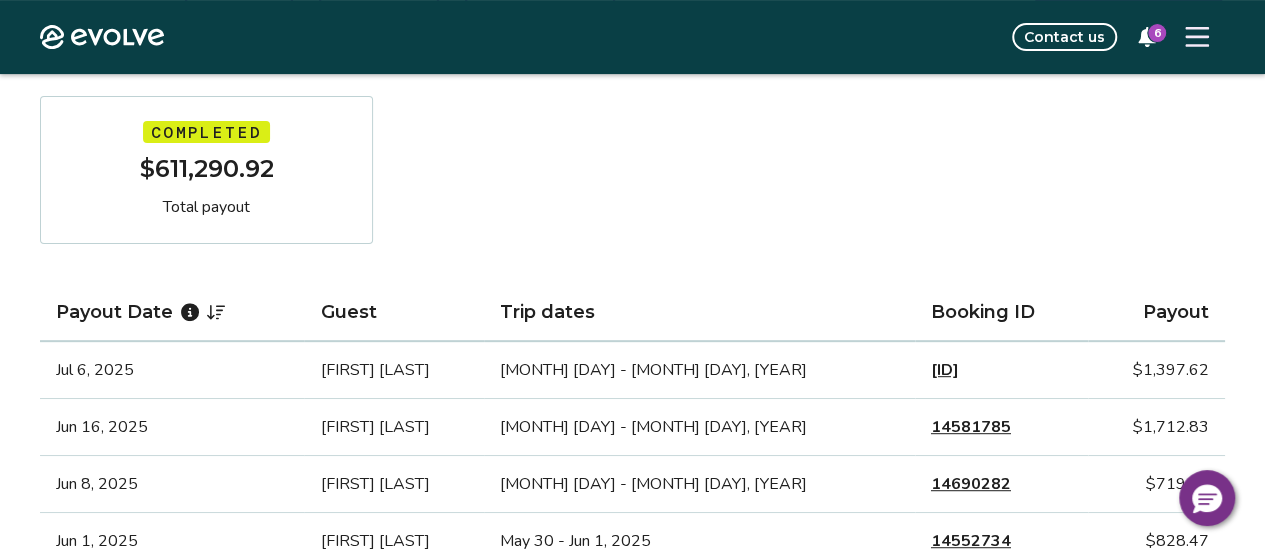 click on "14286791" at bounding box center (945, 370) 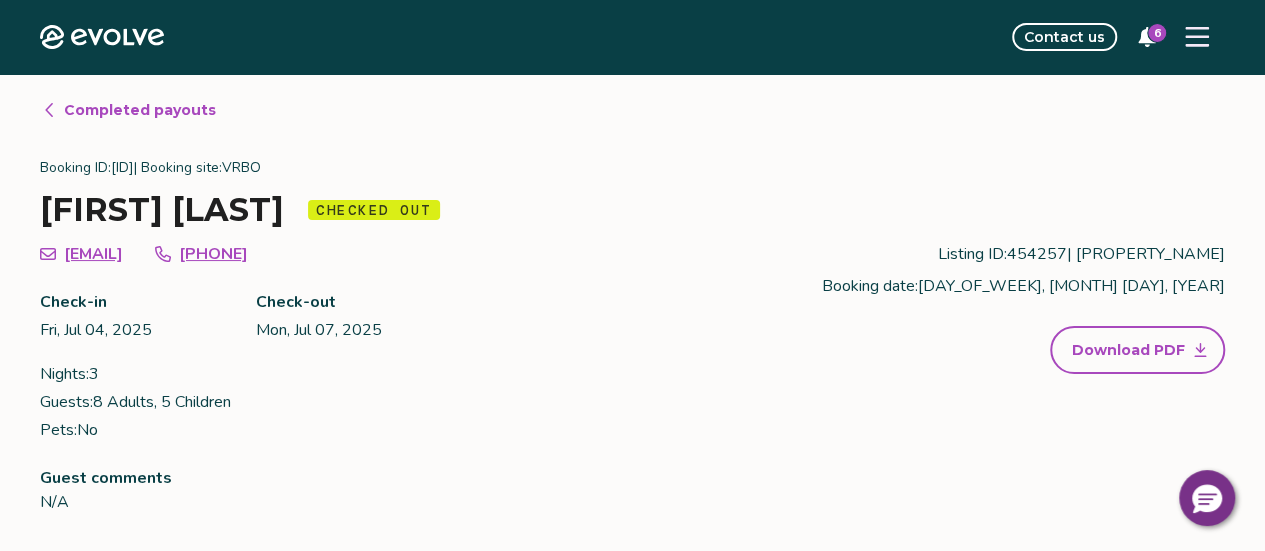 click on "Completed payouts" at bounding box center [140, 110] 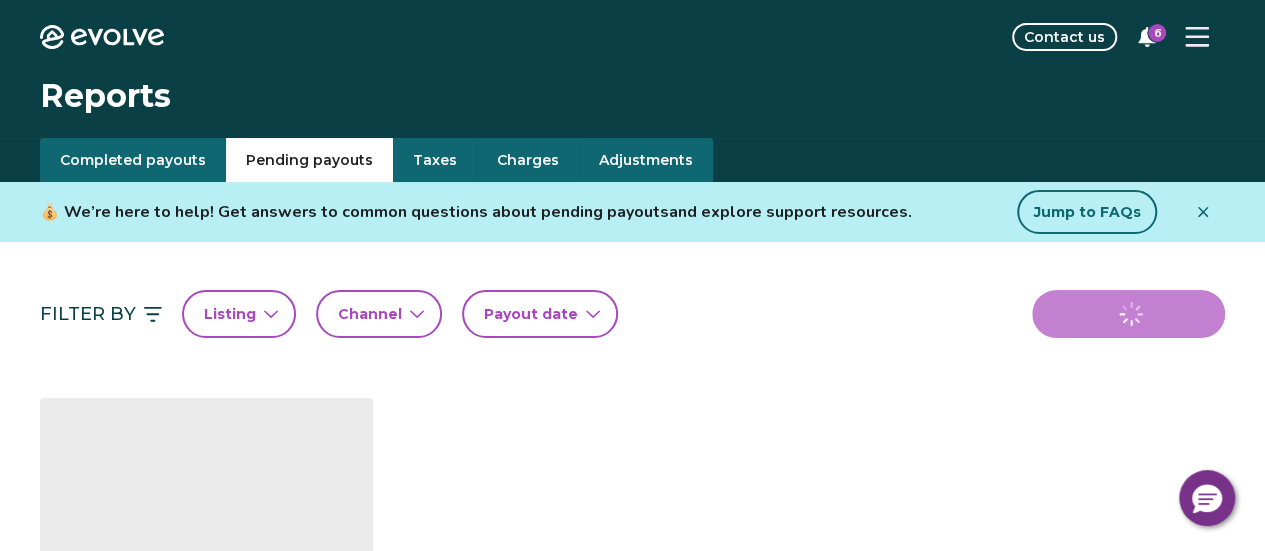 click on "Pending payouts" at bounding box center [309, 160] 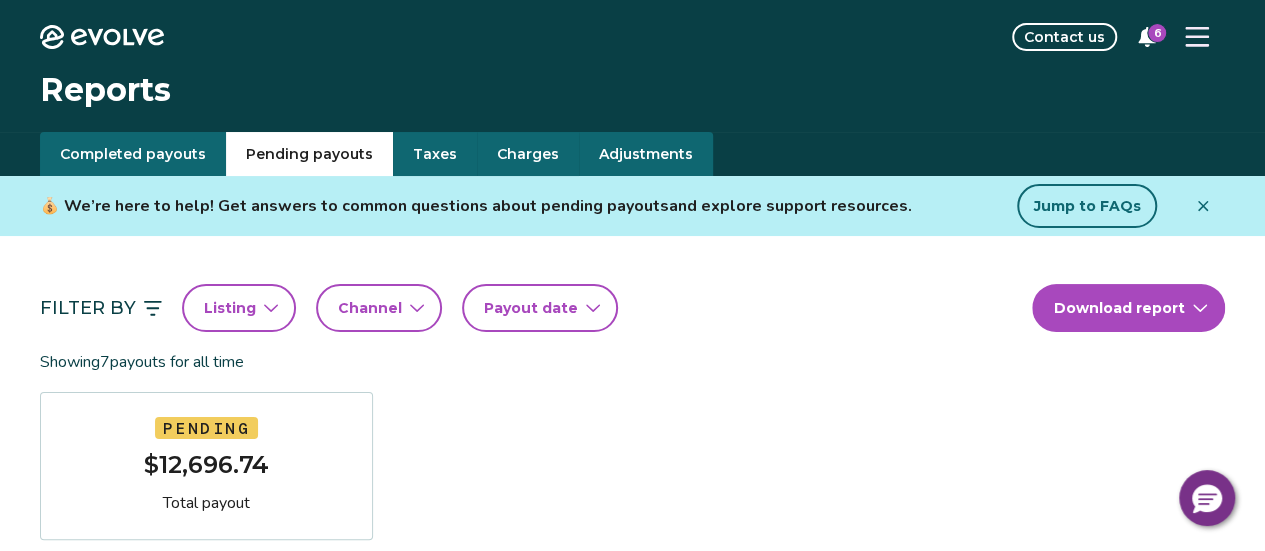scroll, scrollTop: 0, scrollLeft: 0, axis: both 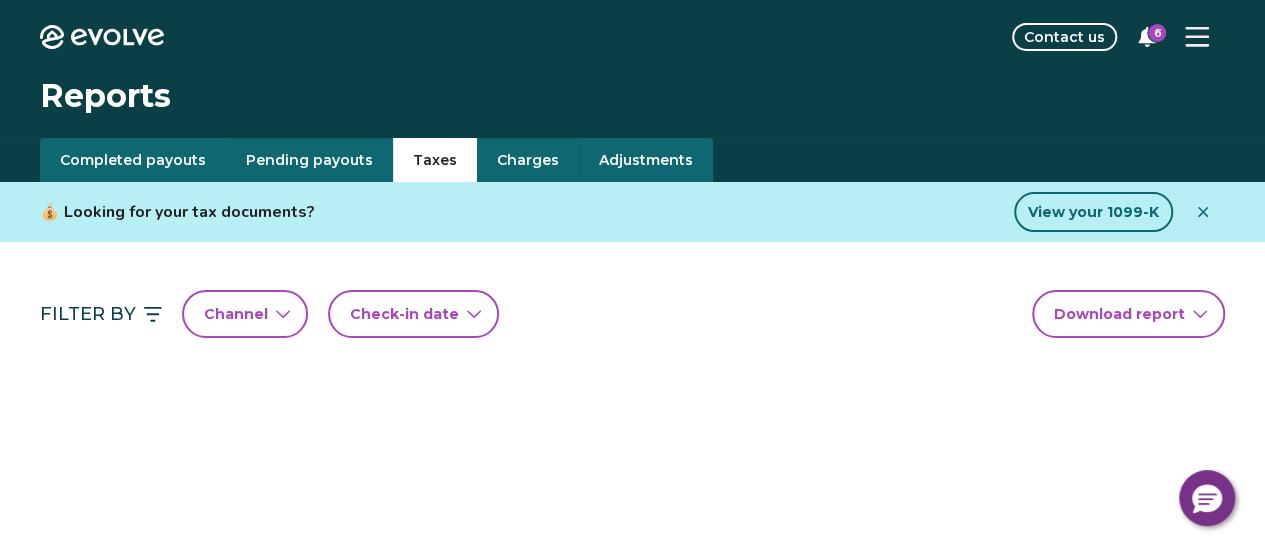 click on "Taxes" at bounding box center (435, 160) 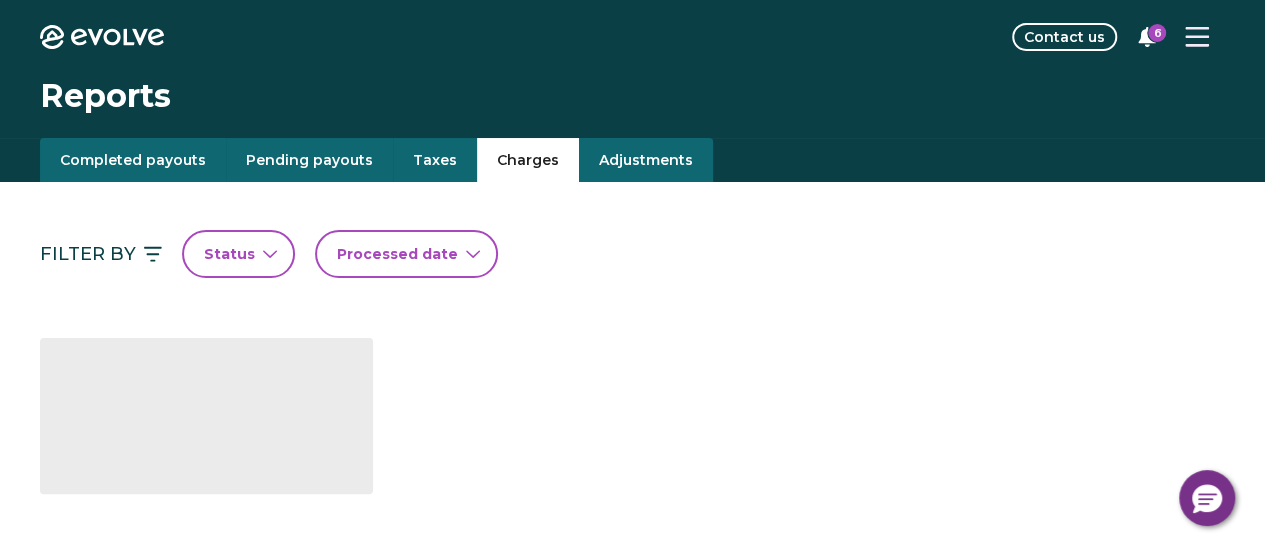 click on "Charges" at bounding box center (528, 160) 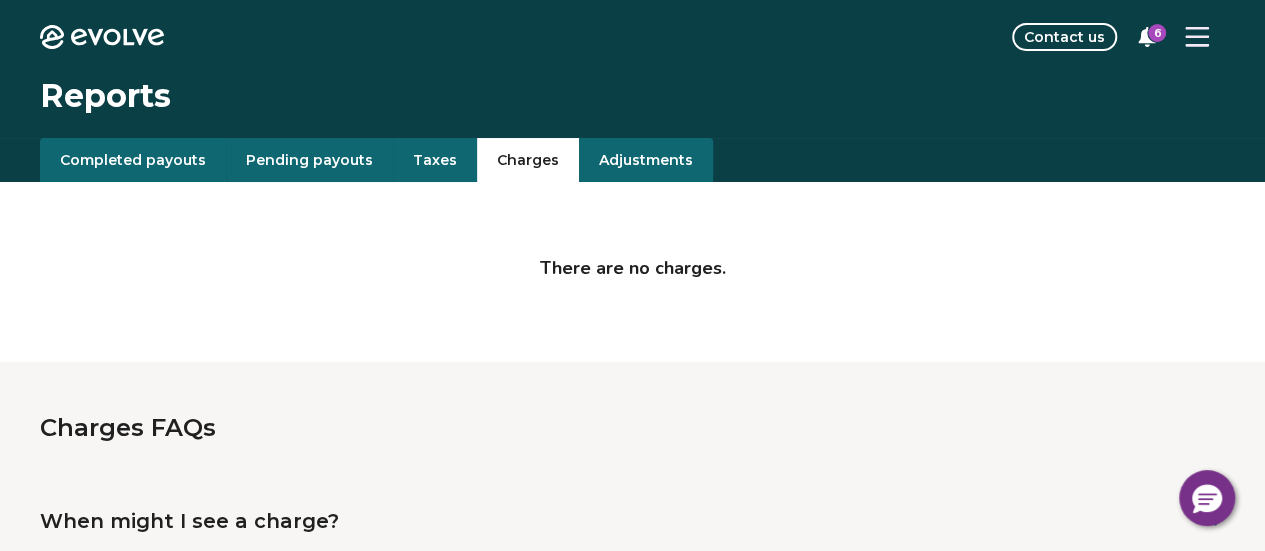click on "Adjustments" at bounding box center [646, 160] 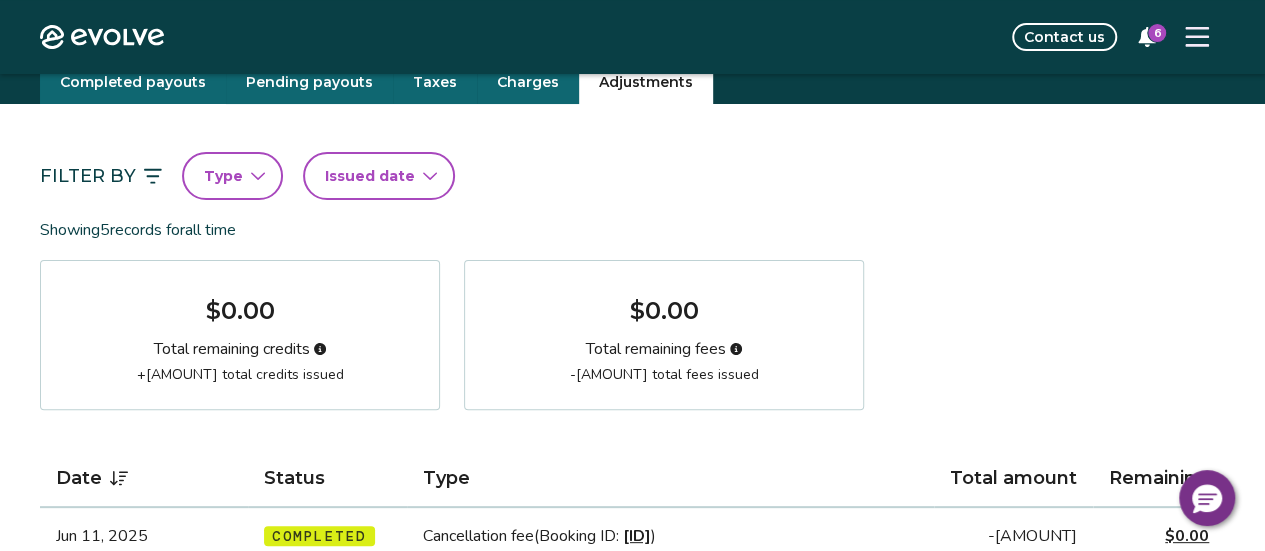 scroll, scrollTop: 0, scrollLeft: 0, axis: both 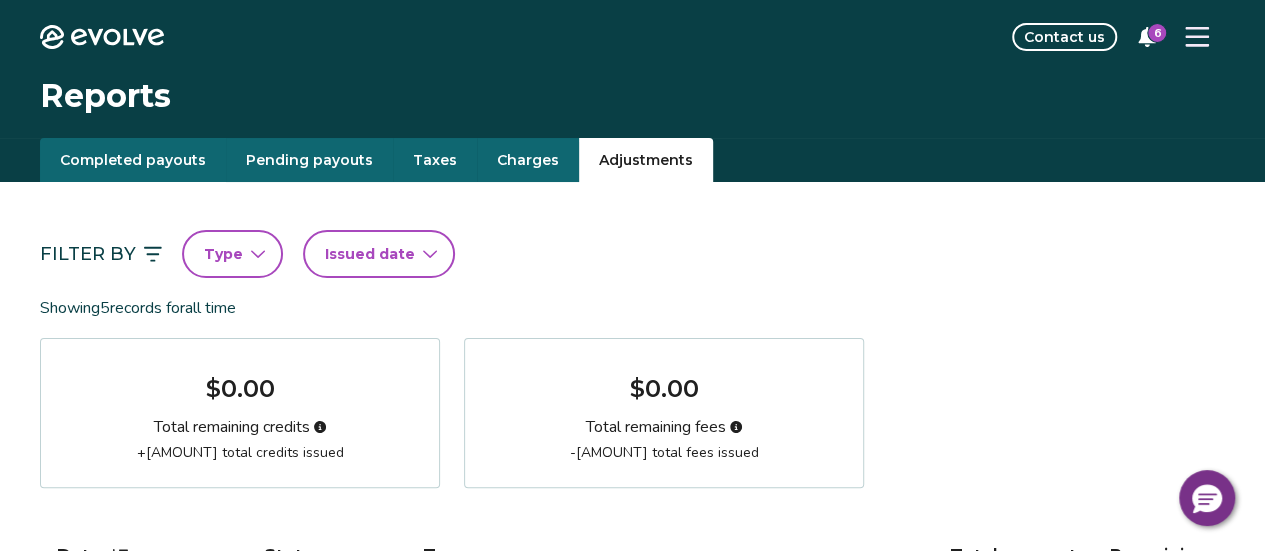 click on "Completed payouts" at bounding box center [133, 160] 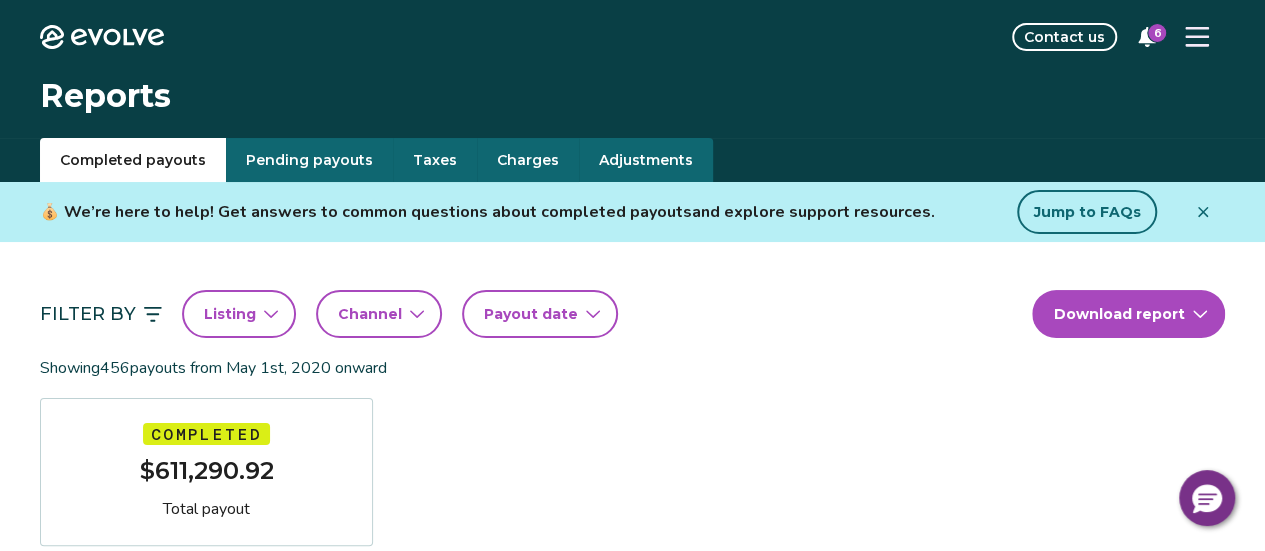 click 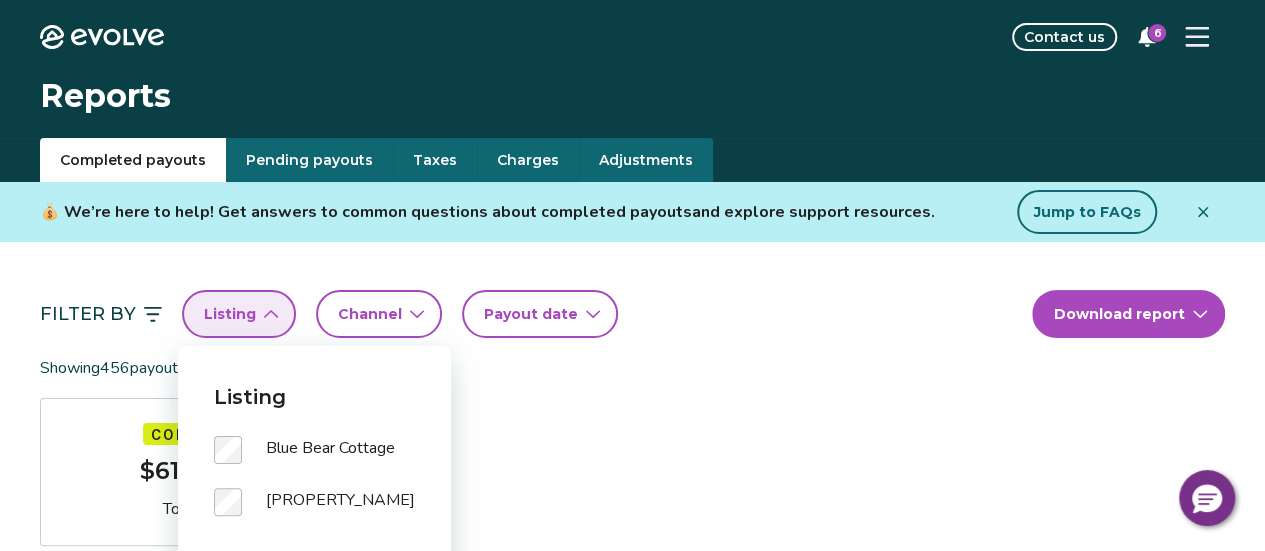 click 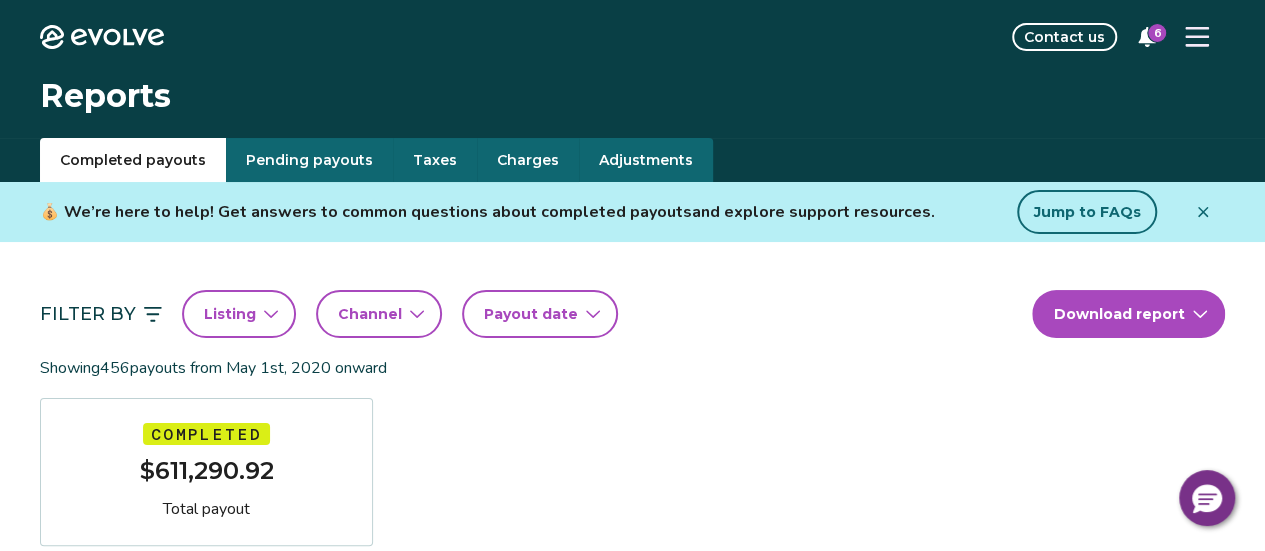 click on "Channel" at bounding box center [379, 314] 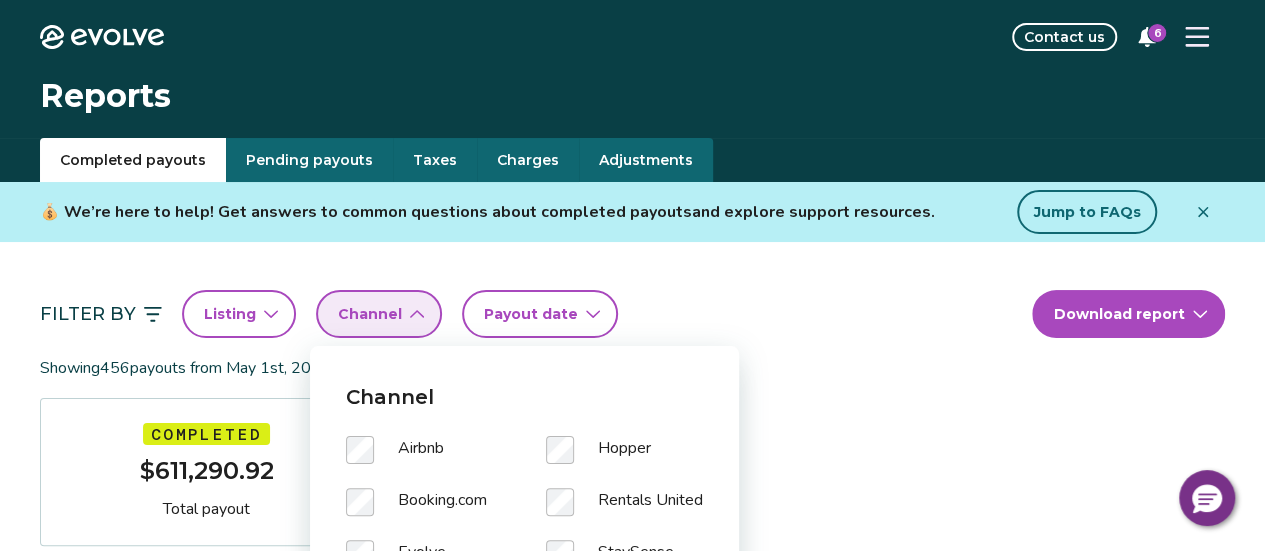 click on "Channel" at bounding box center [379, 314] 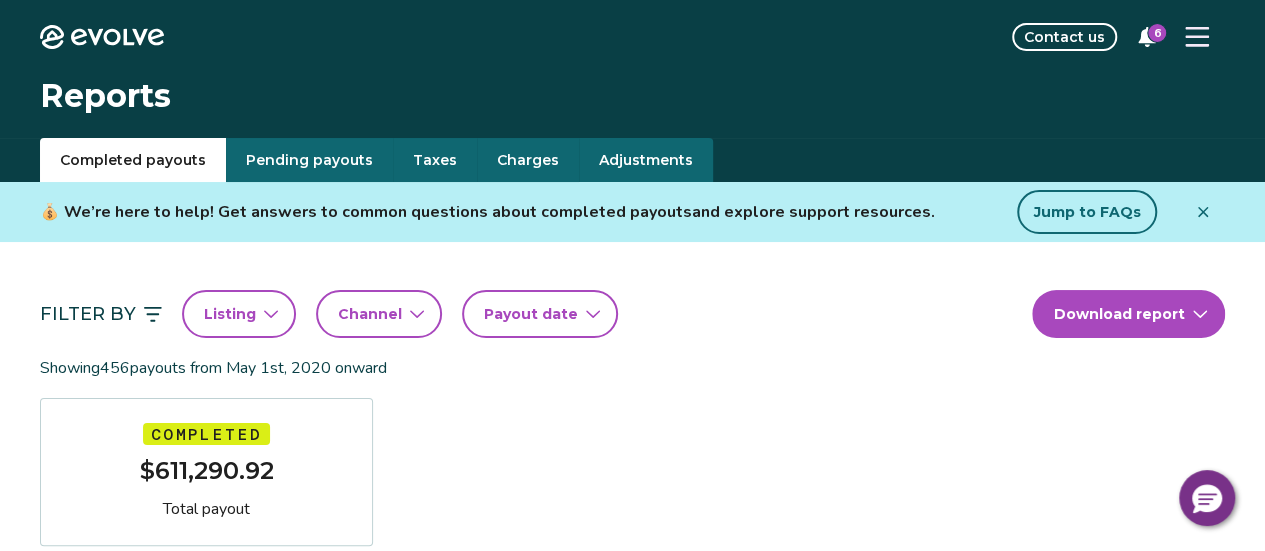 click on "Channel" at bounding box center [379, 314] 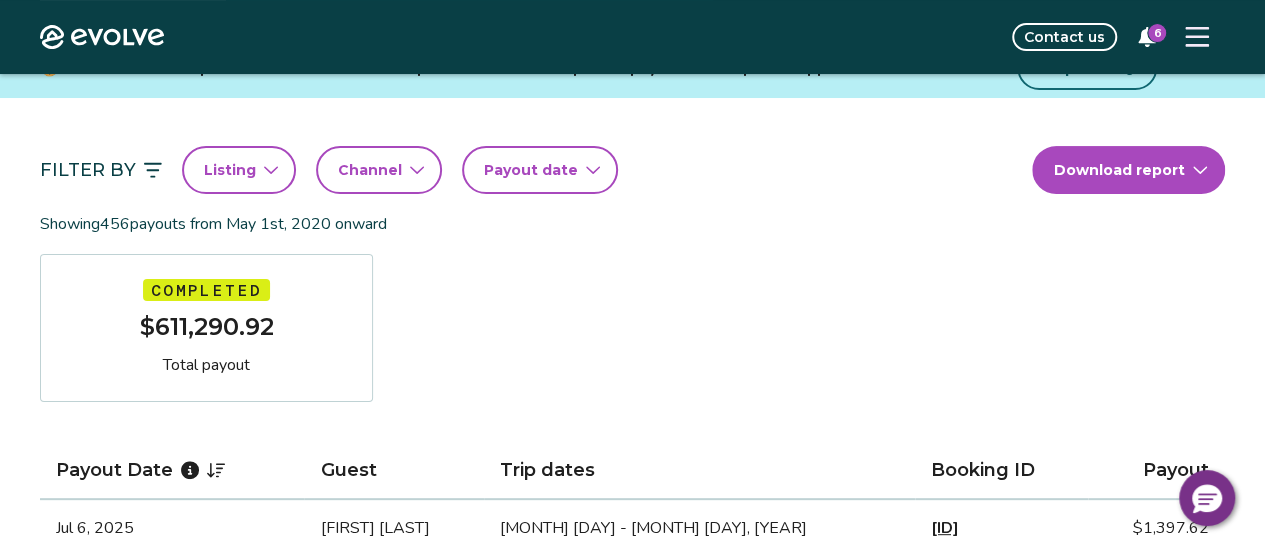 scroll, scrollTop: 148, scrollLeft: 0, axis: vertical 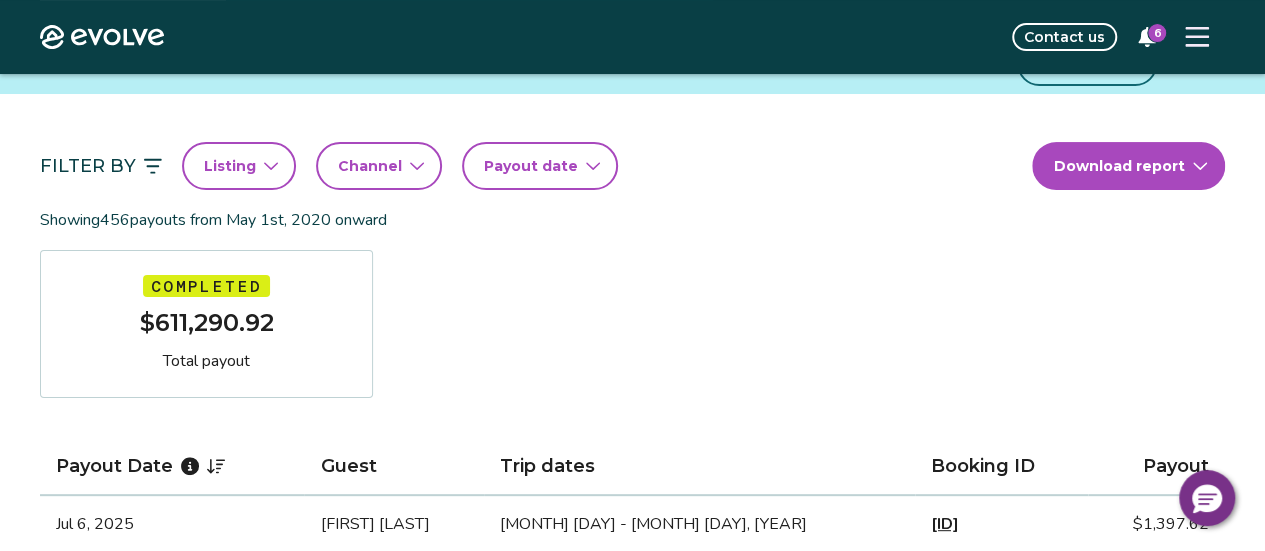 click on "Listing" at bounding box center [239, 166] 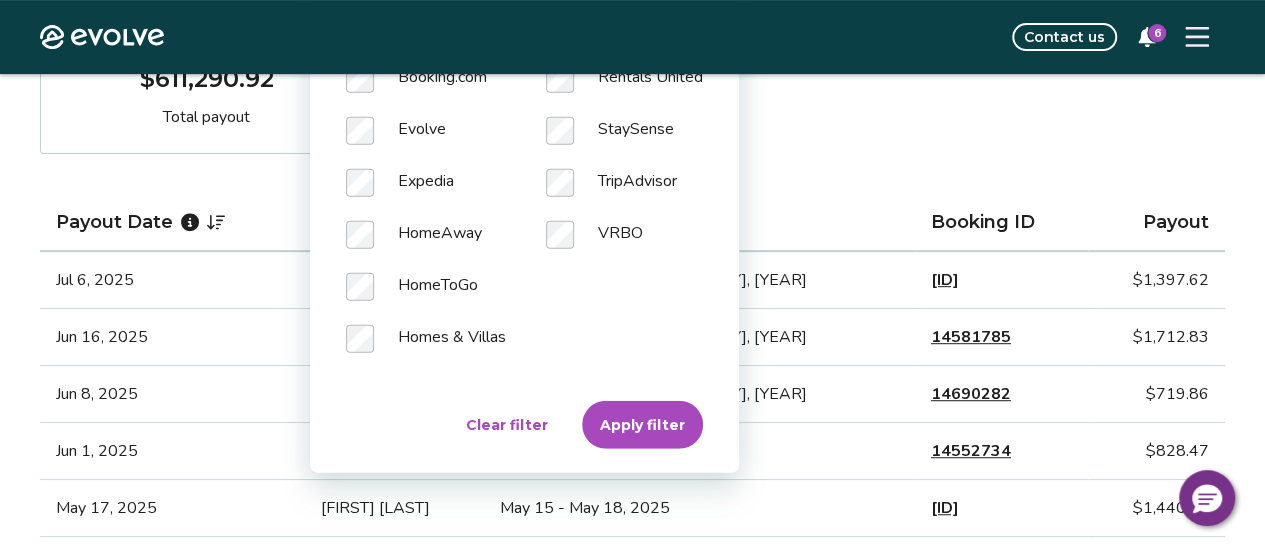 scroll, scrollTop: 428, scrollLeft: 0, axis: vertical 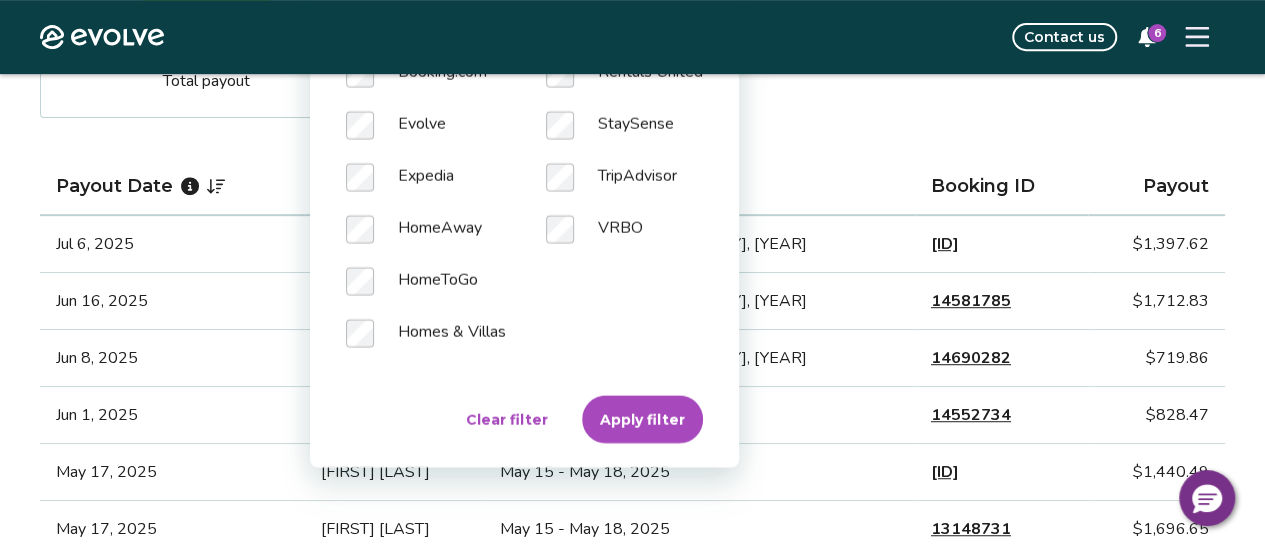 click on "Apply filter" at bounding box center (642, 419) 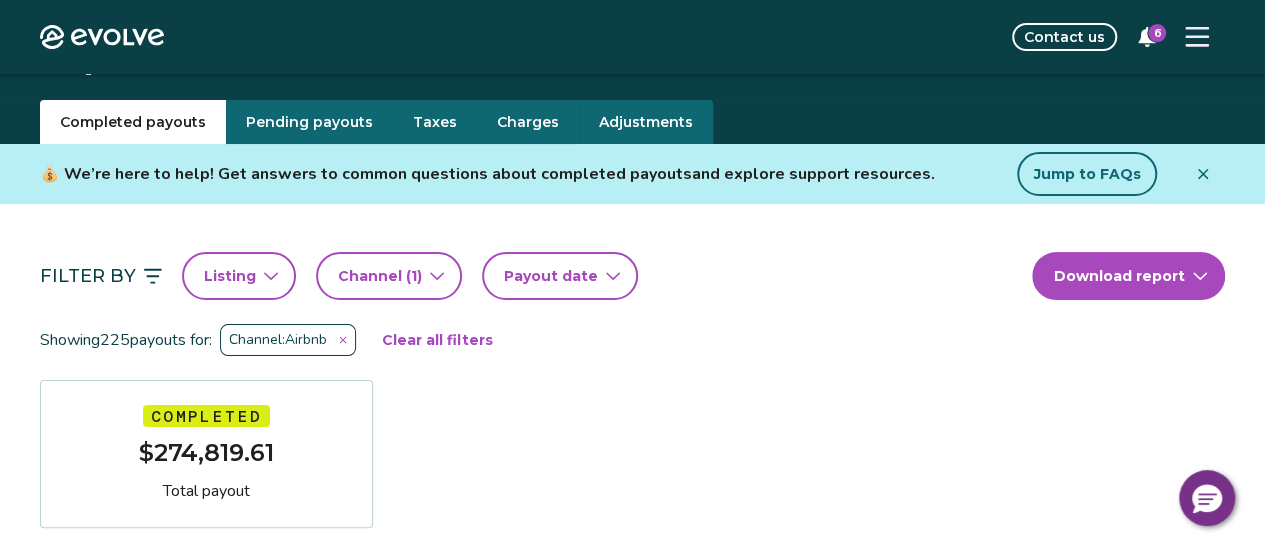 click 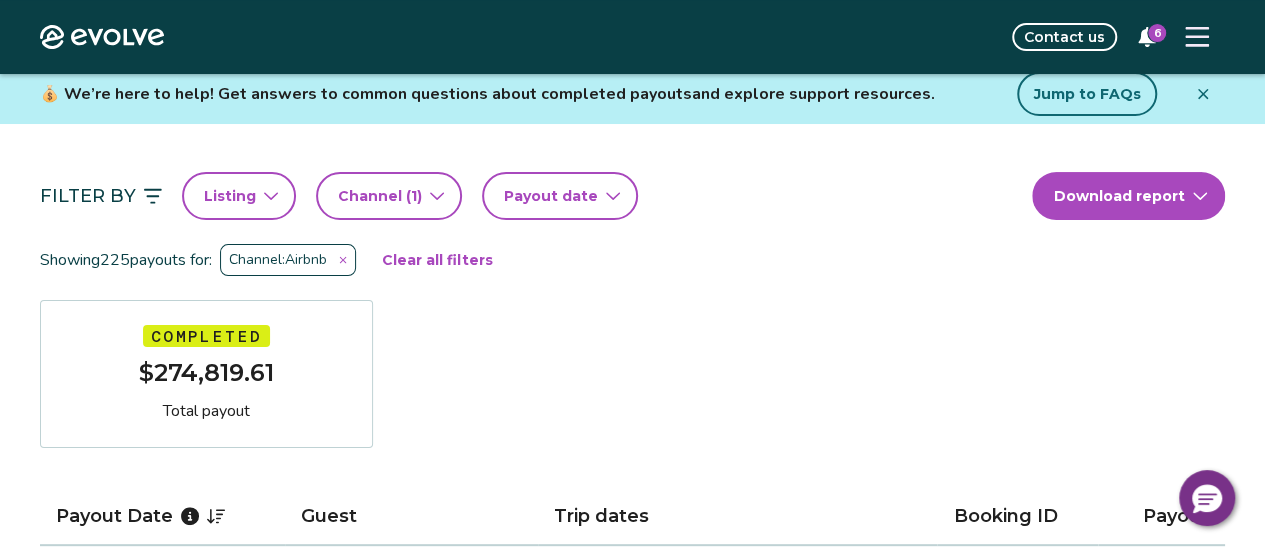 scroll, scrollTop: 114, scrollLeft: 0, axis: vertical 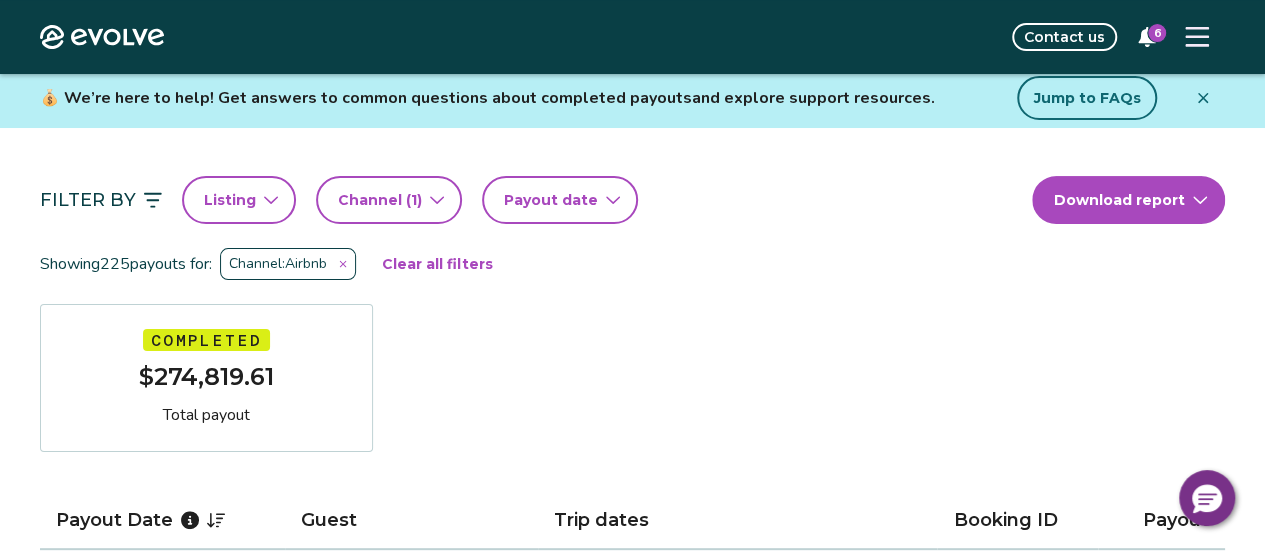 click on "Channel ( 1 )" at bounding box center (389, 200) 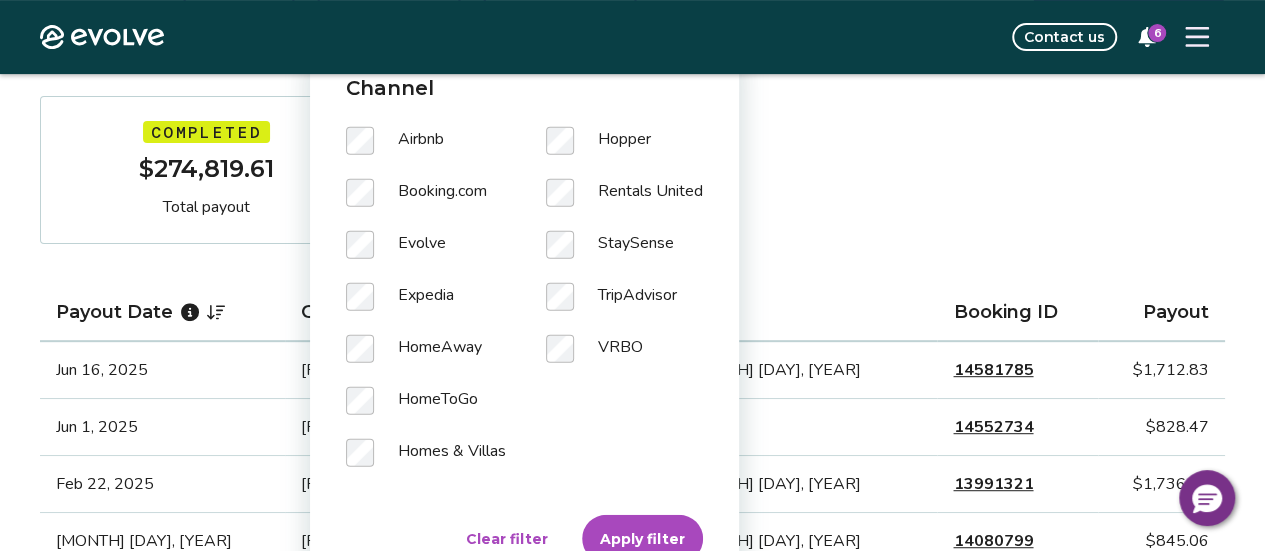 scroll, scrollTop: 354, scrollLeft: 0, axis: vertical 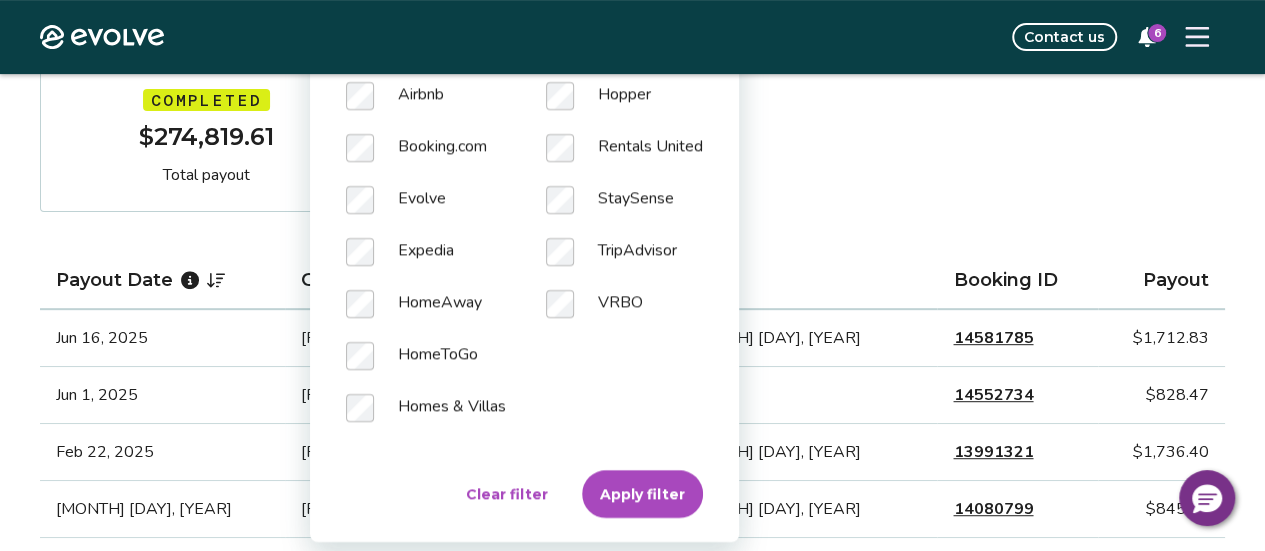 click on "Apply filter" at bounding box center [642, 494] 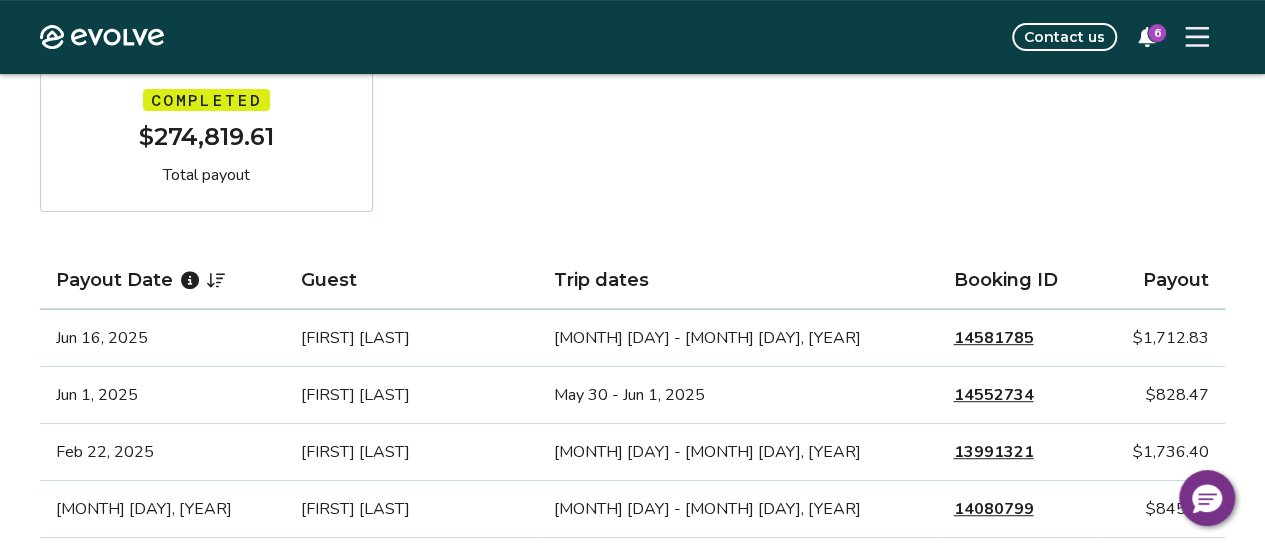scroll, scrollTop: 38, scrollLeft: 0, axis: vertical 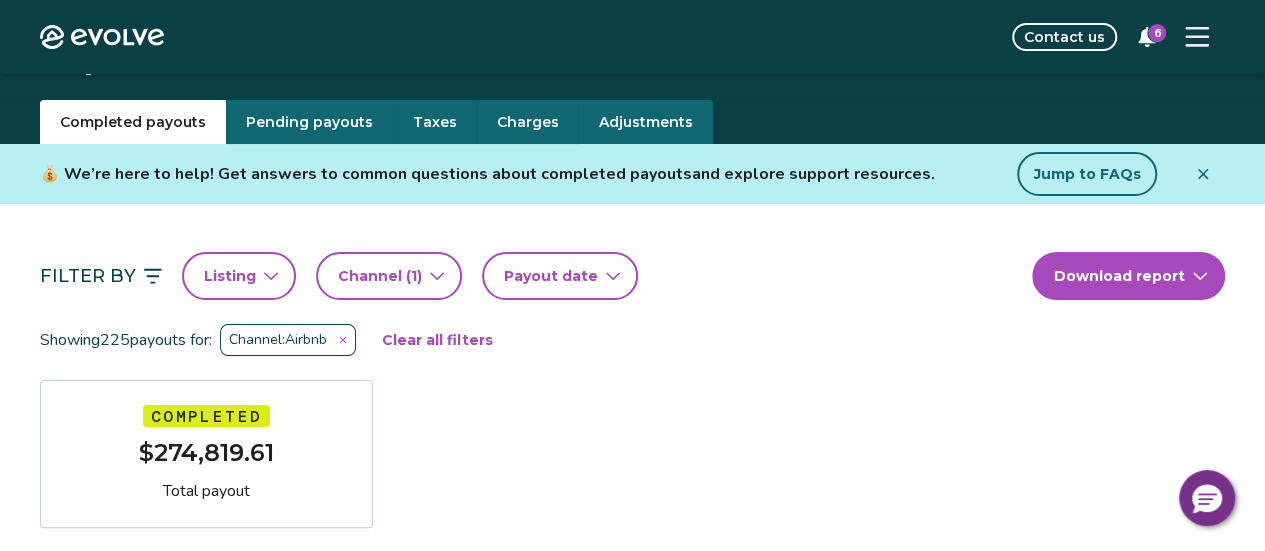 click at bounding box center [343, 340] 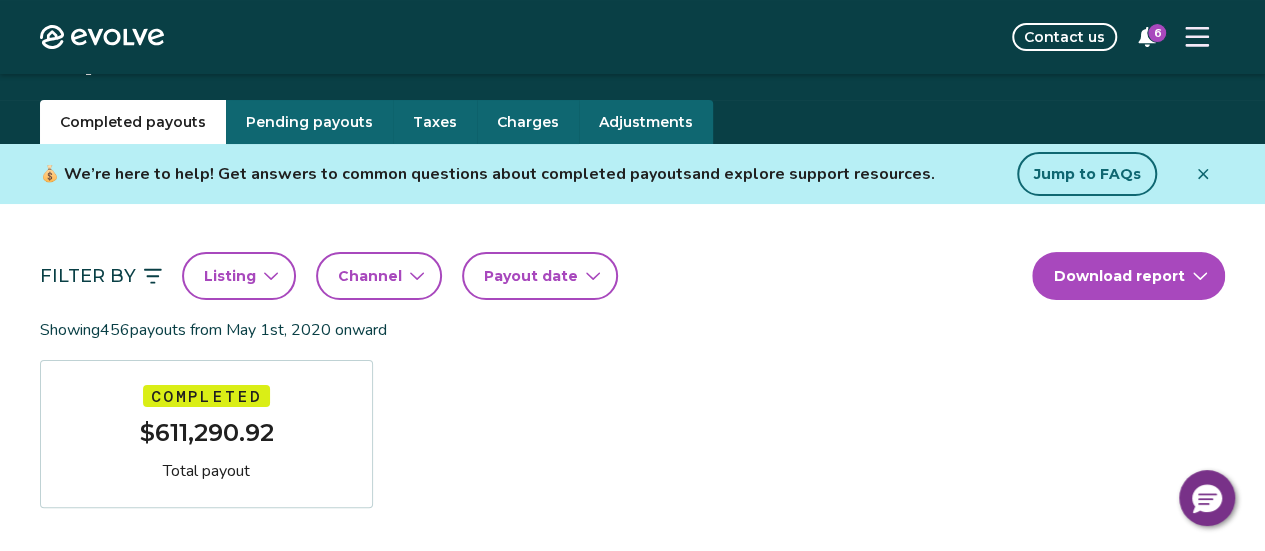 click on "Channel" at bounding box center [379, 276] 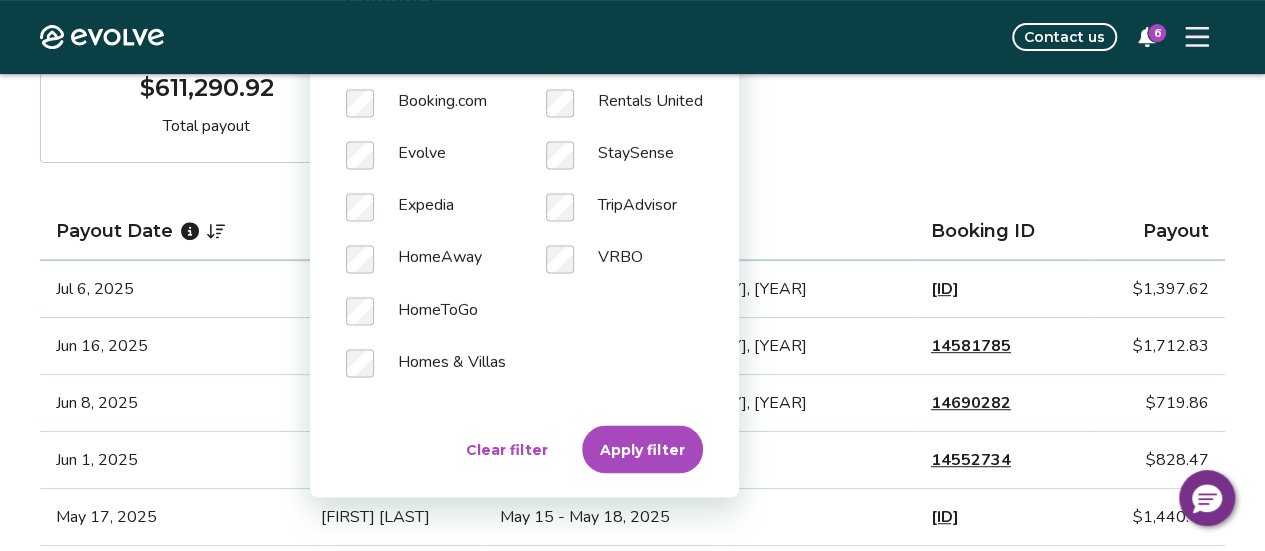scroll, scrollTop: 398, scrollLeft: 0, axis: vertical 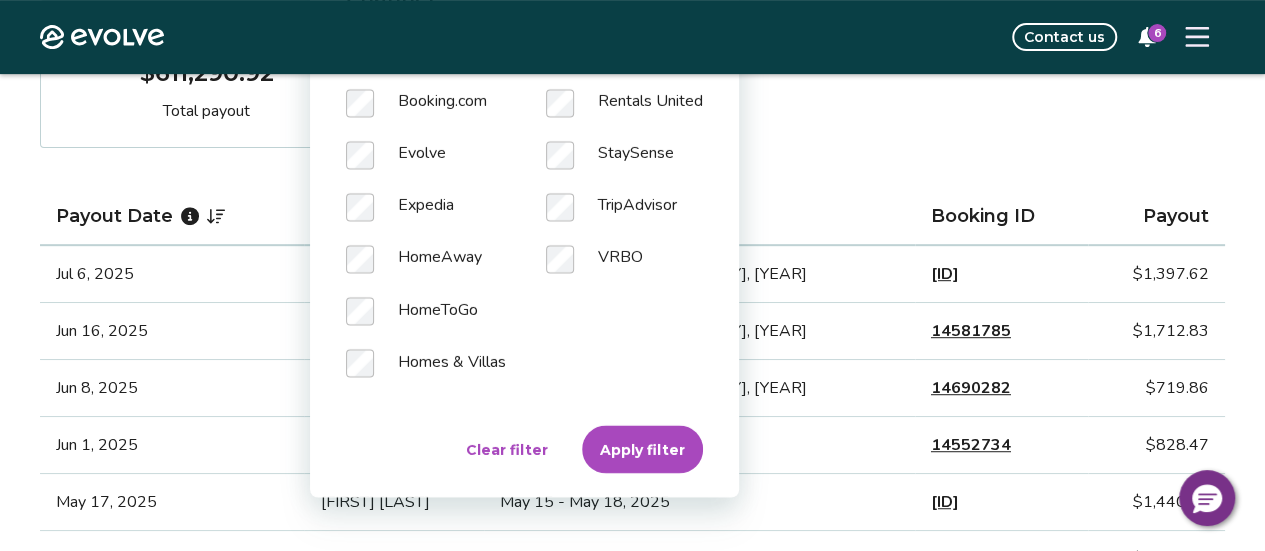 click on "Apply filter" at bounding box center [642, 449] 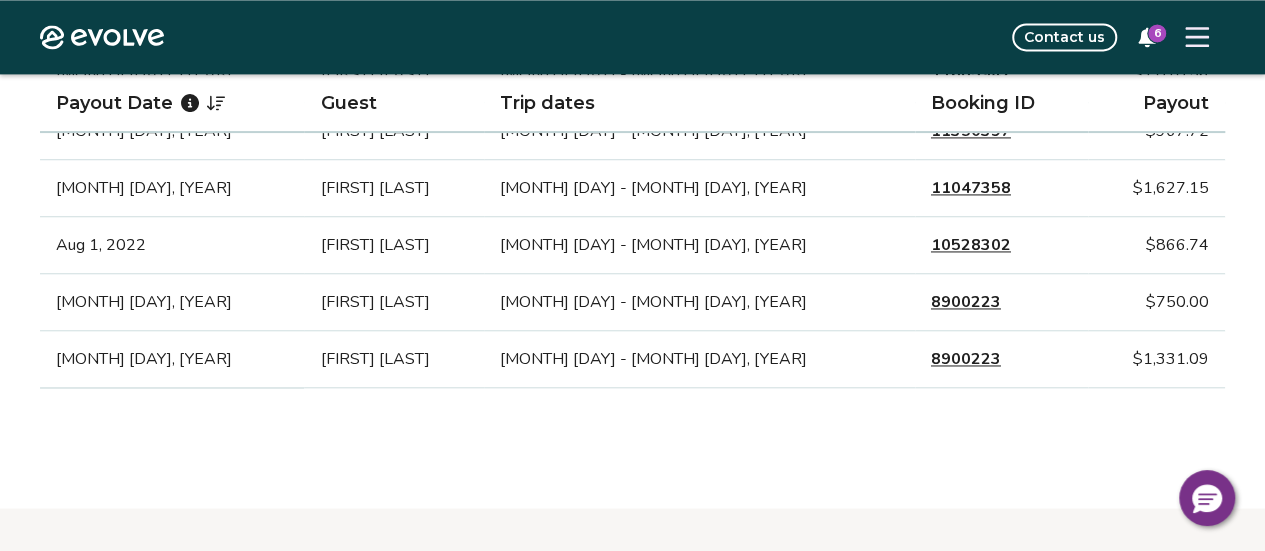 scroll, scrollTop: 1419, scrollLeft: 0, axis: vertical 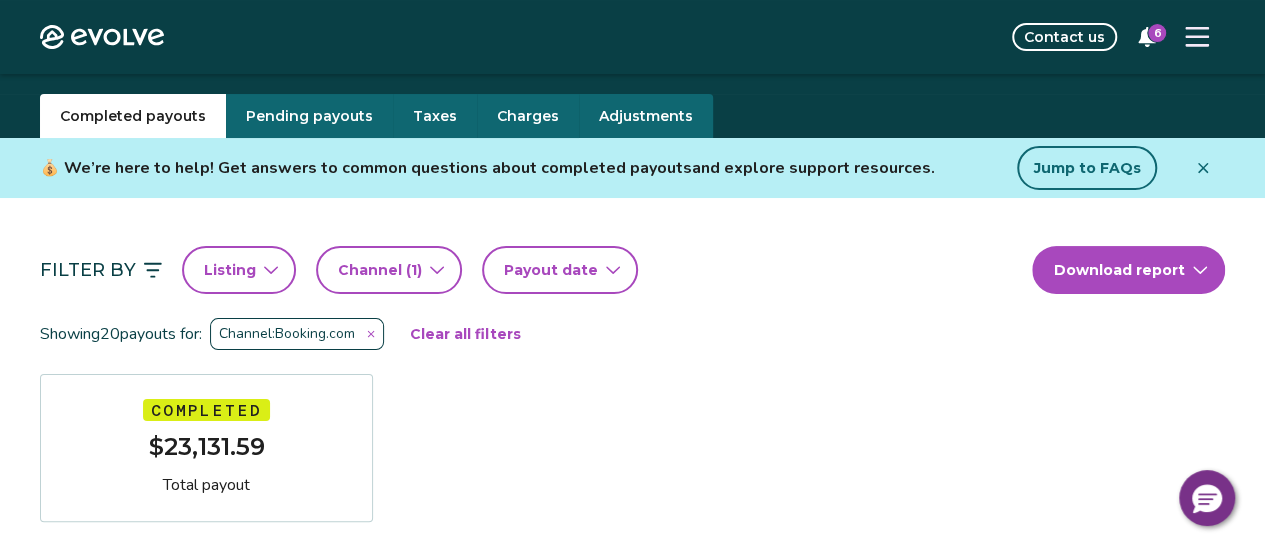 click at bounding box center [371, 334] 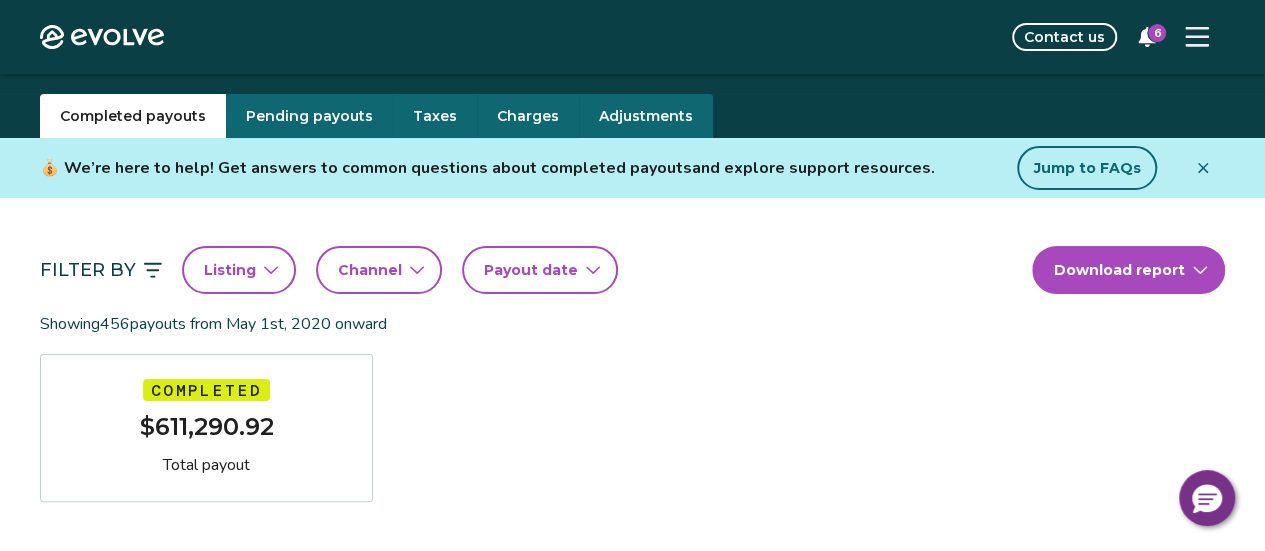 click 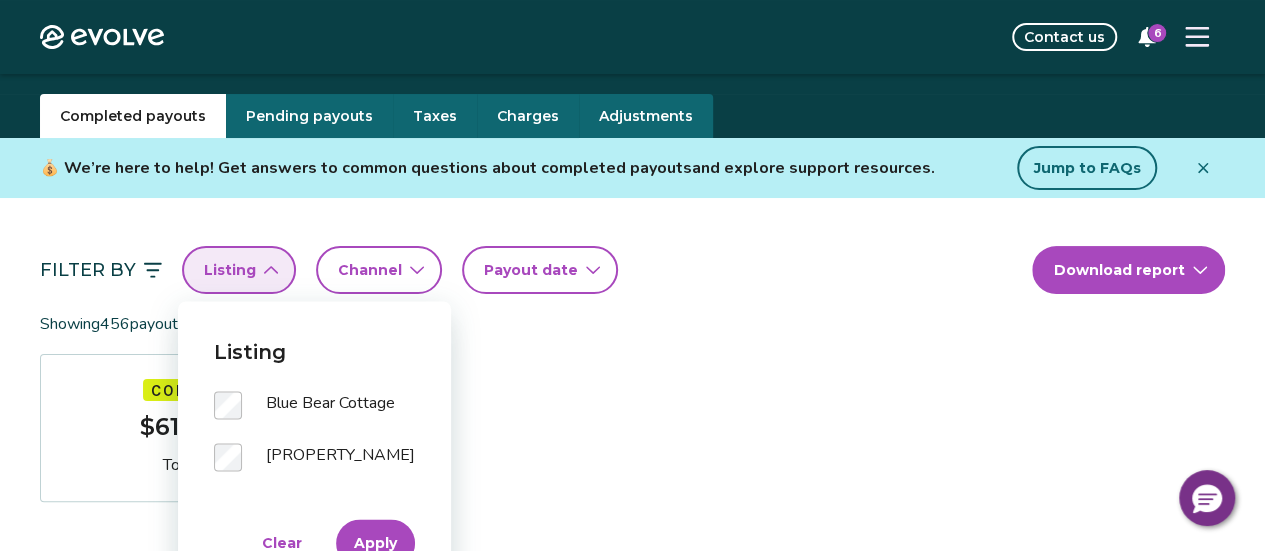 click on "Apply" at bounding box center (375, 543) 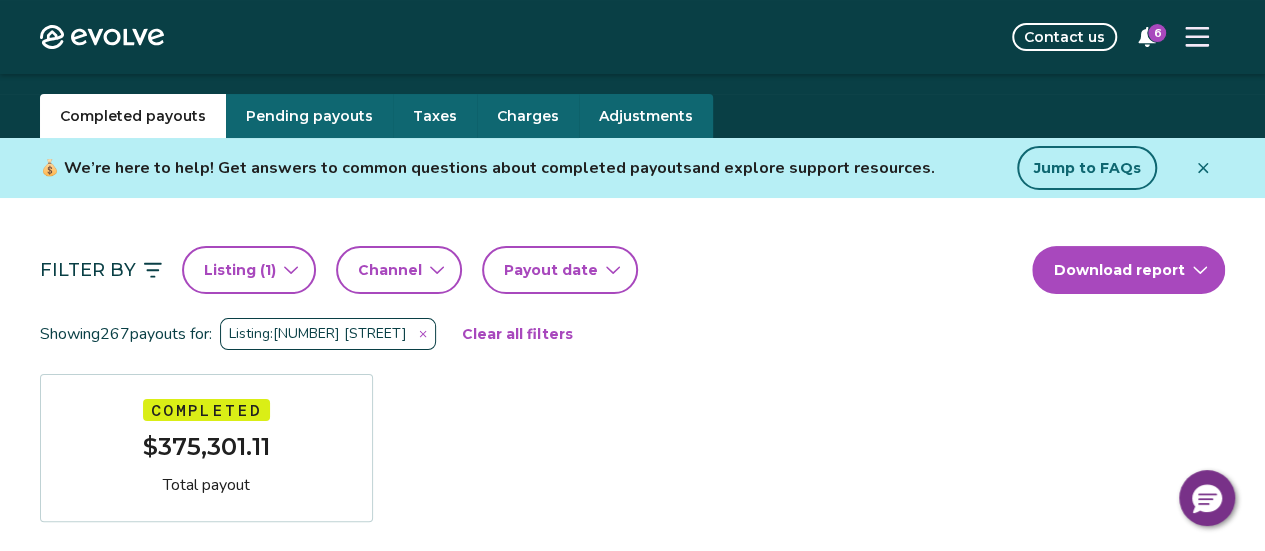 click 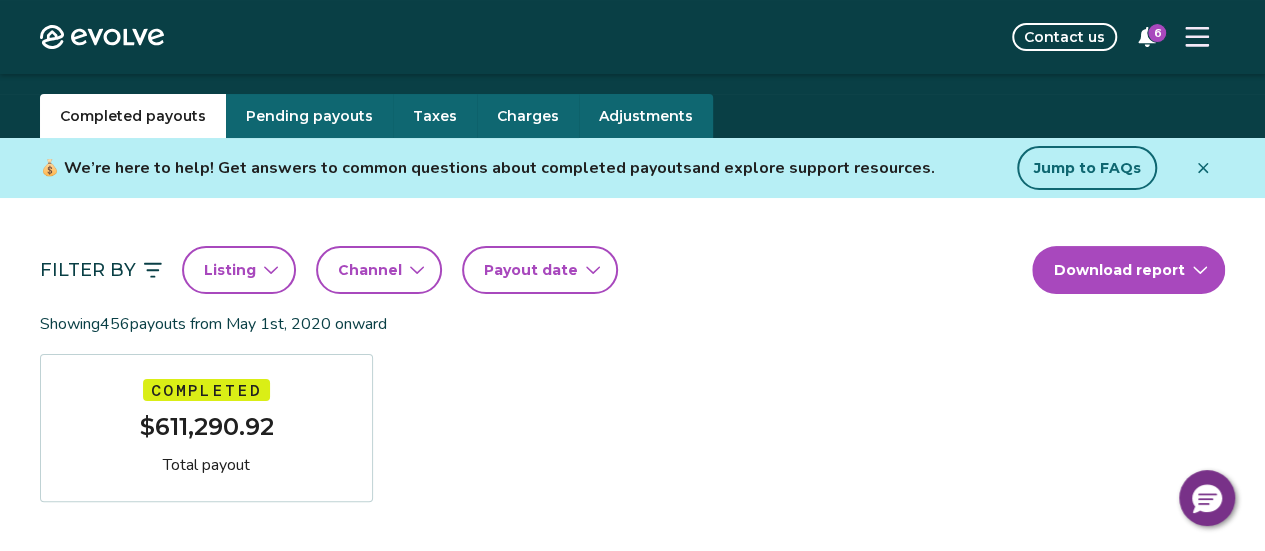click on "Listing" at bounding box center [239, 270] 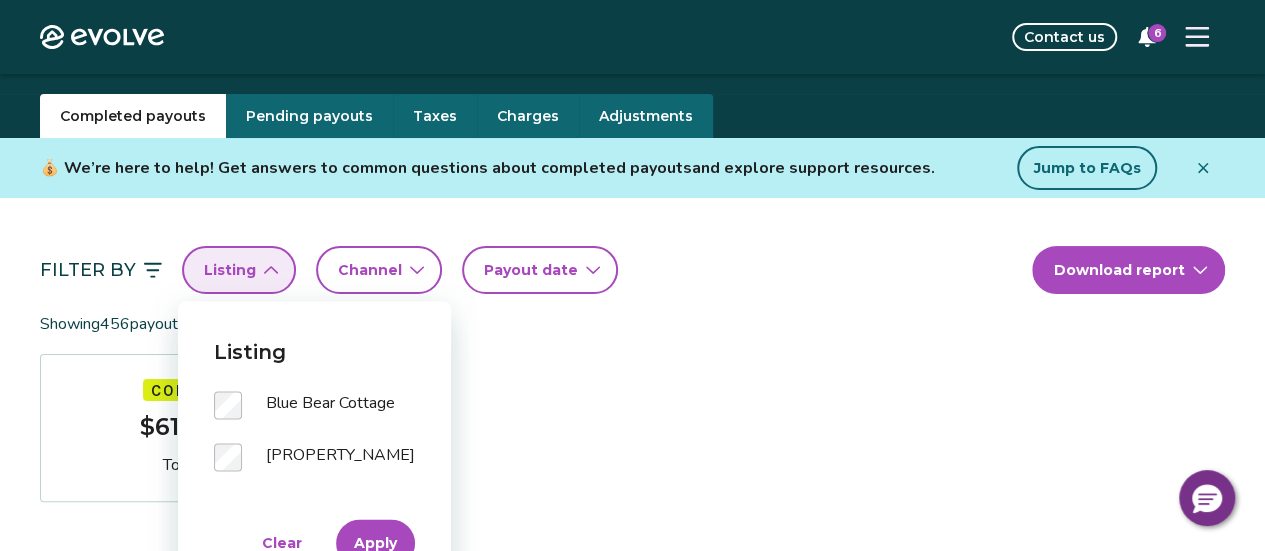 click on "Apply" at bounding box center (375, 543) 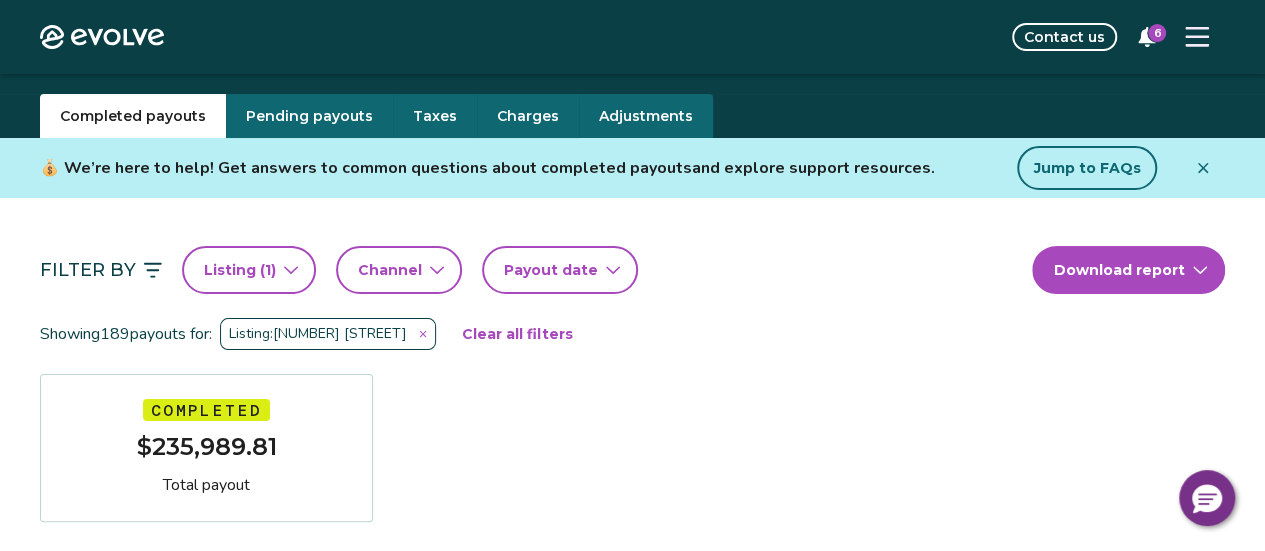 click 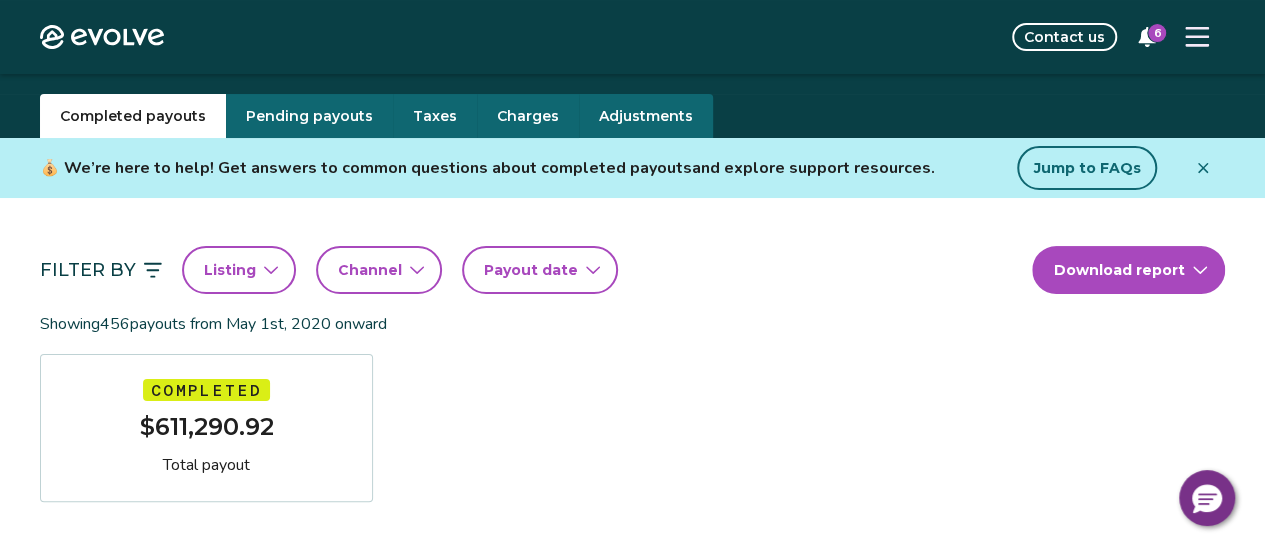 click on "Showing  456  payouts   from May 1st, 2020 onward" at bounding box center (217, 324) 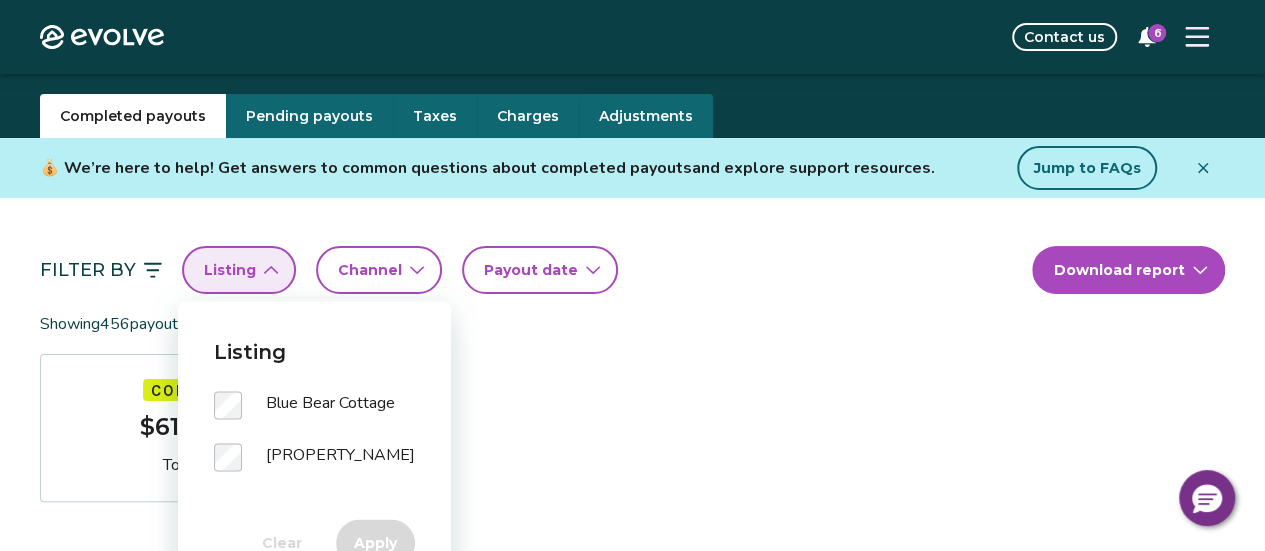 click on "Listing" at bounding box center (239, 270) 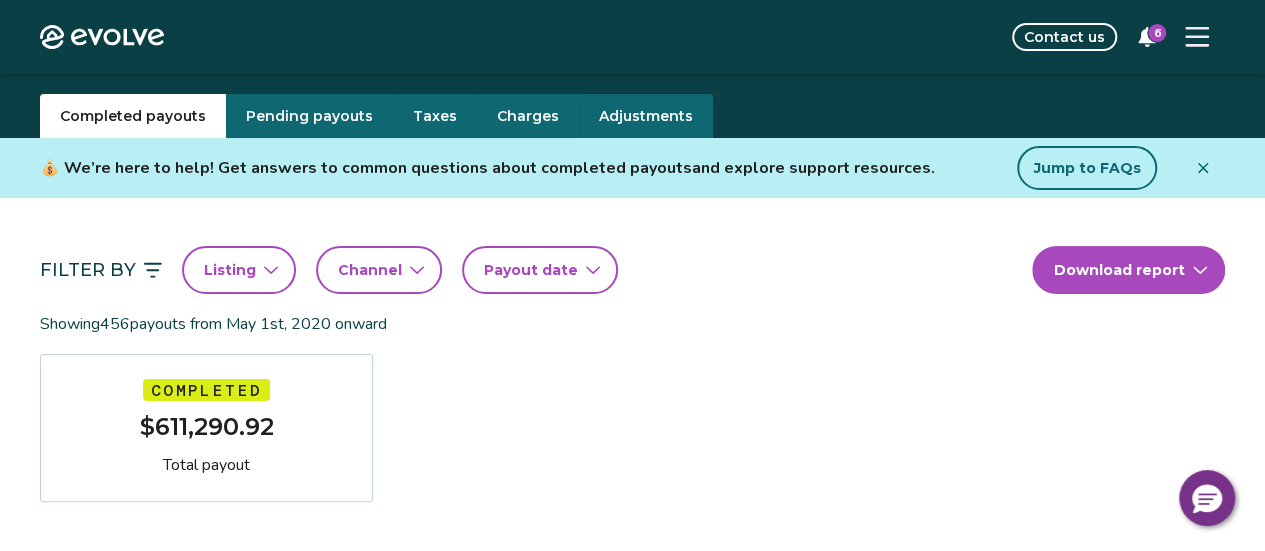 click on "Payout date" at bounding box center [531, 270] 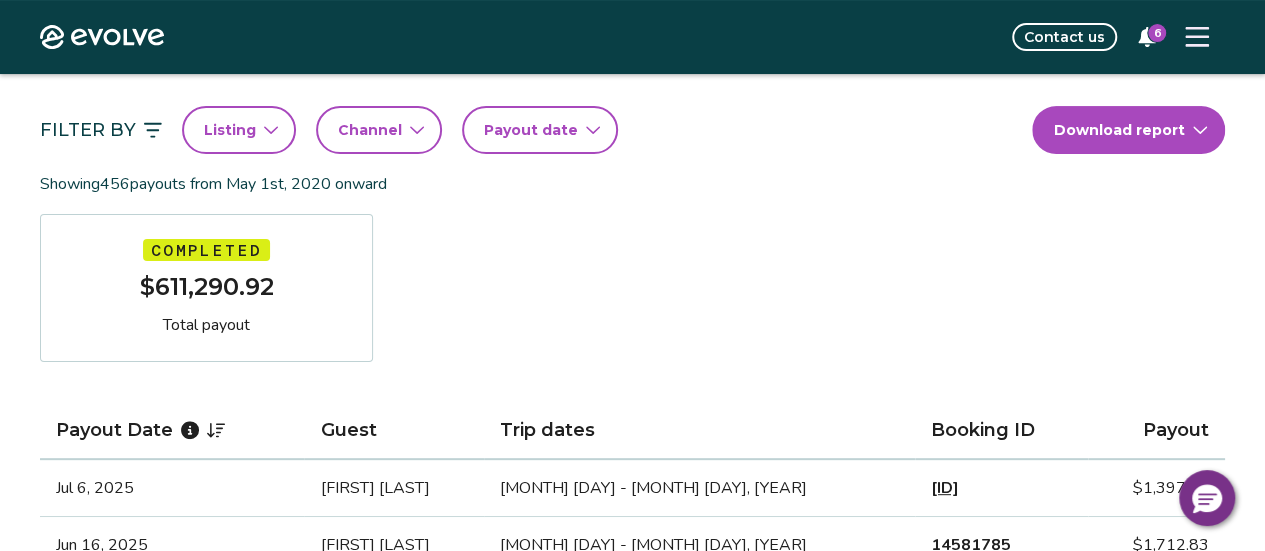 scroll, scrollTop: 181, scrollLeft: 0, axis: vertical 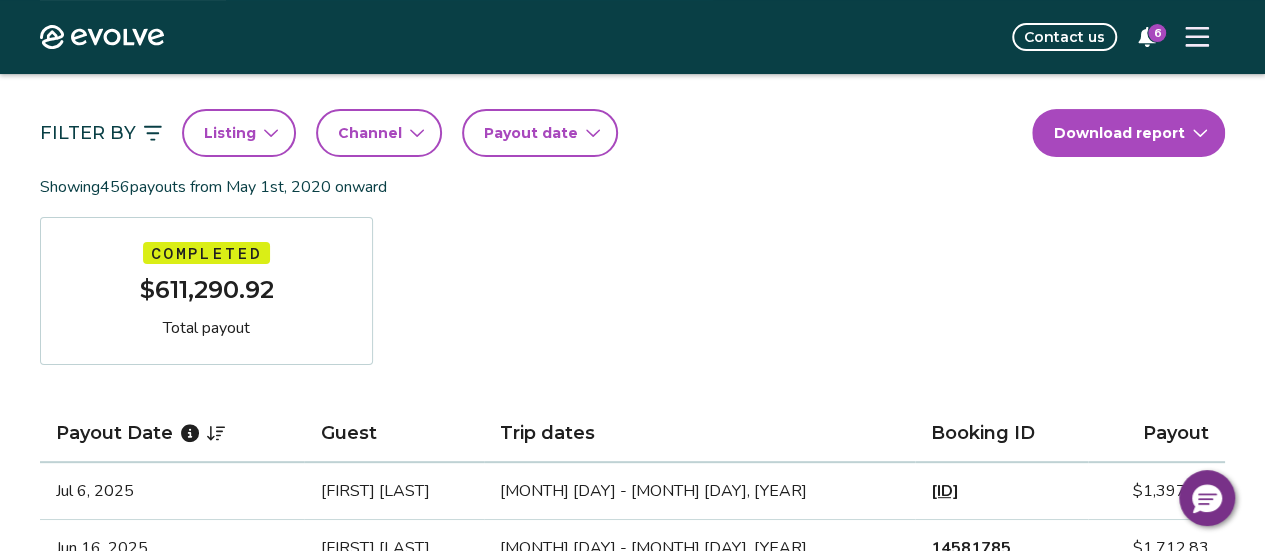 click on "Payout date" at bounding box center [540, 133] 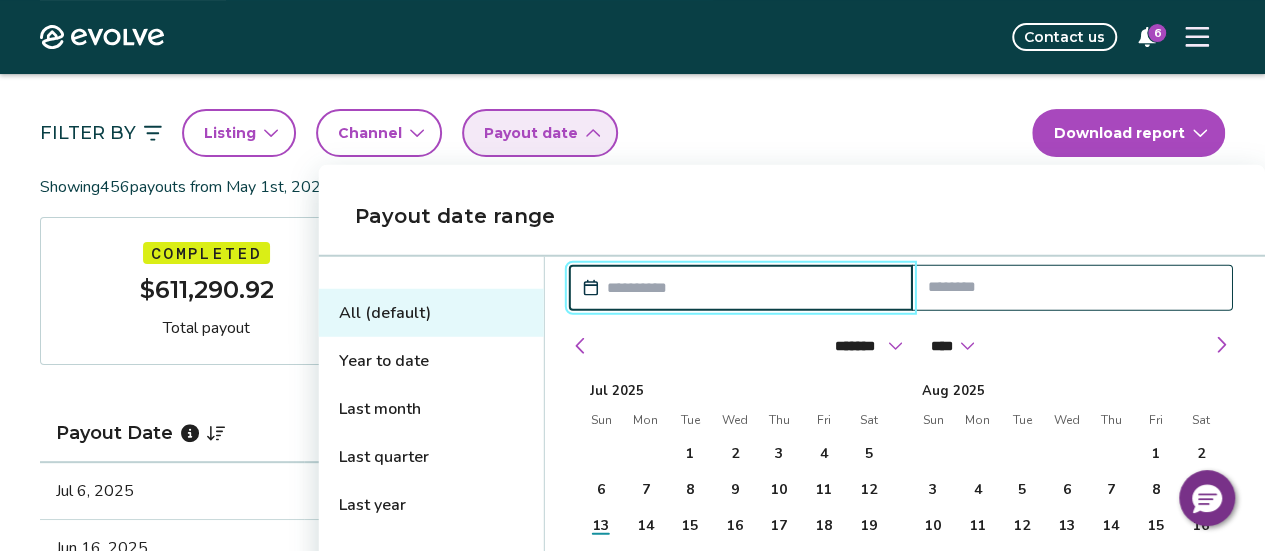 click on "Last year" at bounding box center (431, 505) 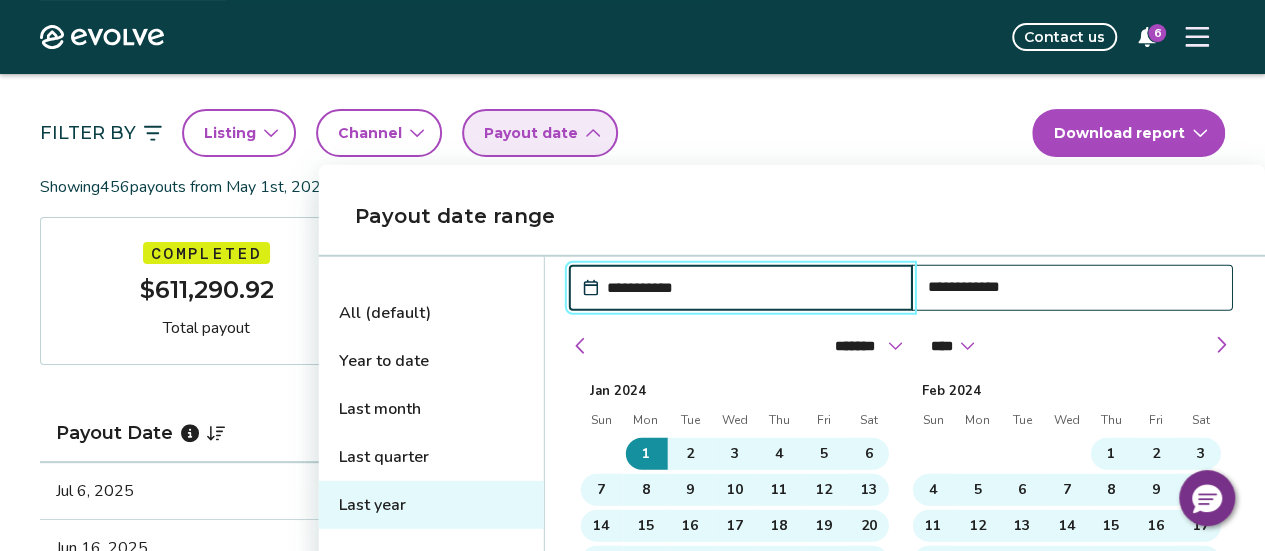 type on "**********" 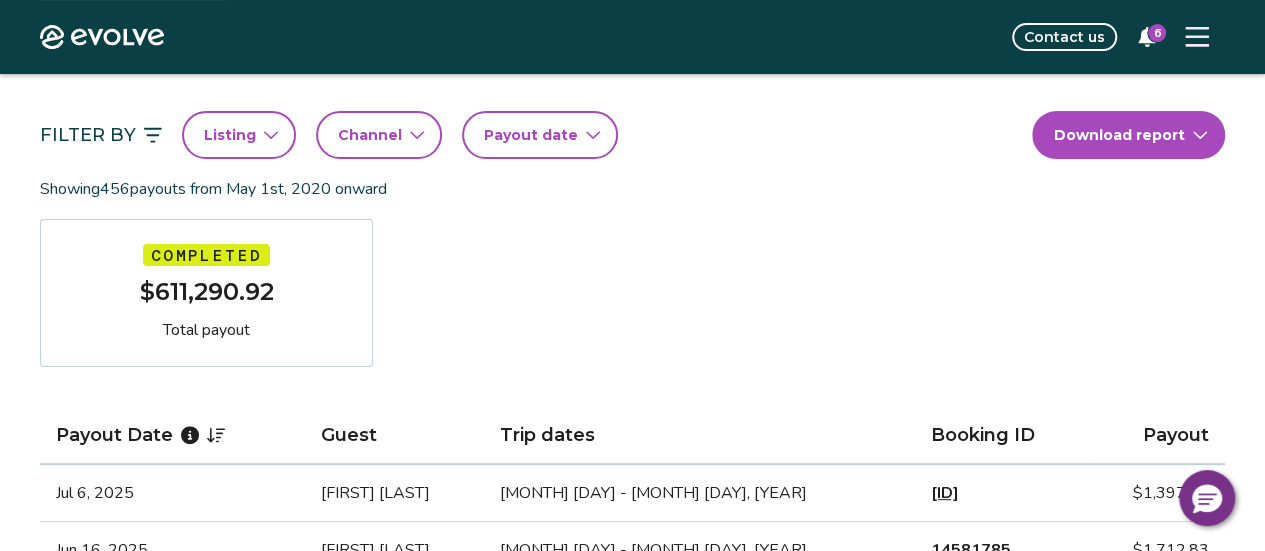 scroll, scrollTop: 175, scrollLeft: 0, axis: vertical 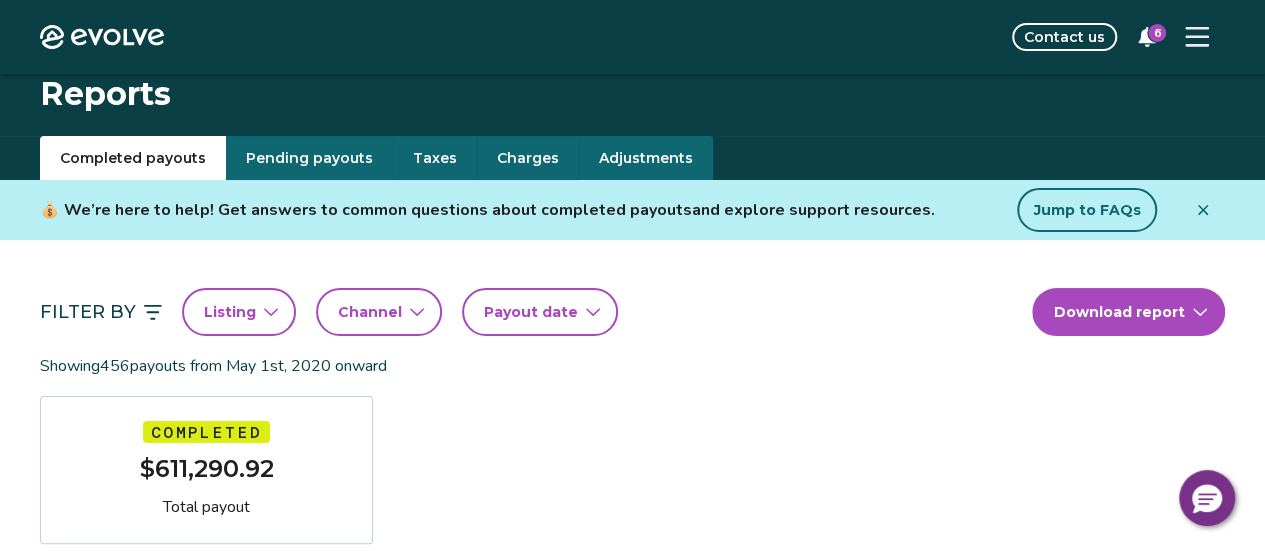 click 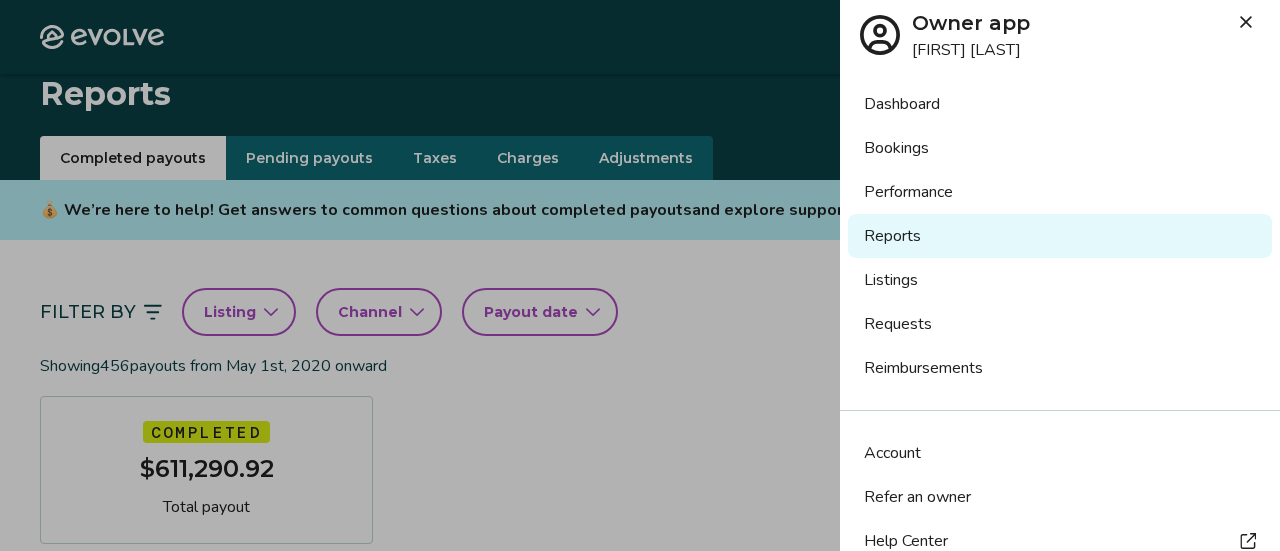 scroll, scrollTop: 0, scrollLeft: 0, axis: both 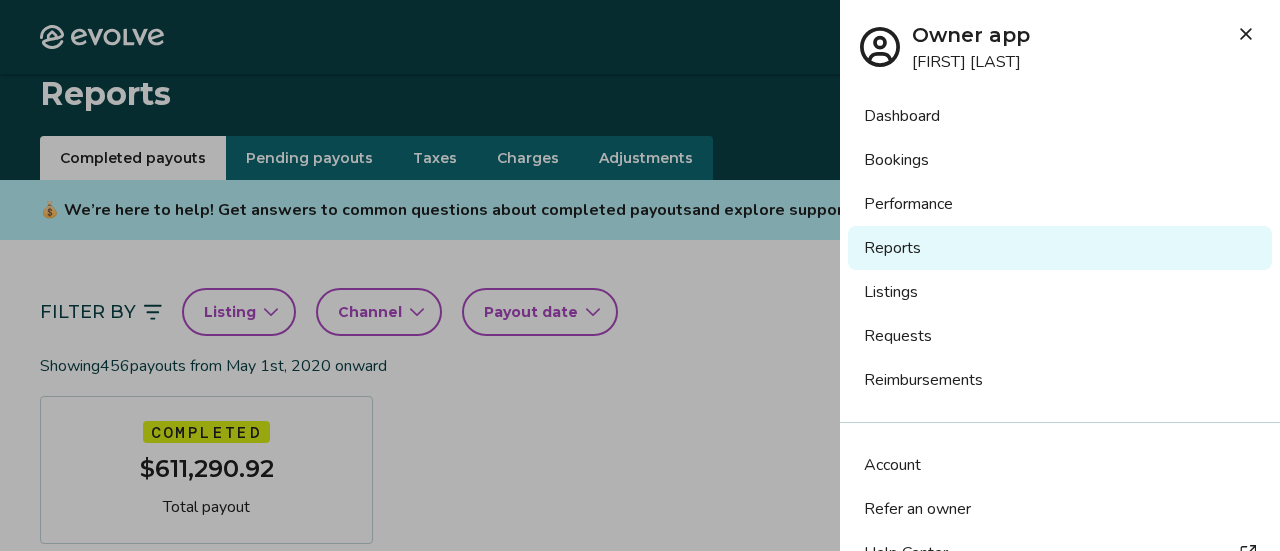 click on "Performance" at bounding box center [1060, 204] 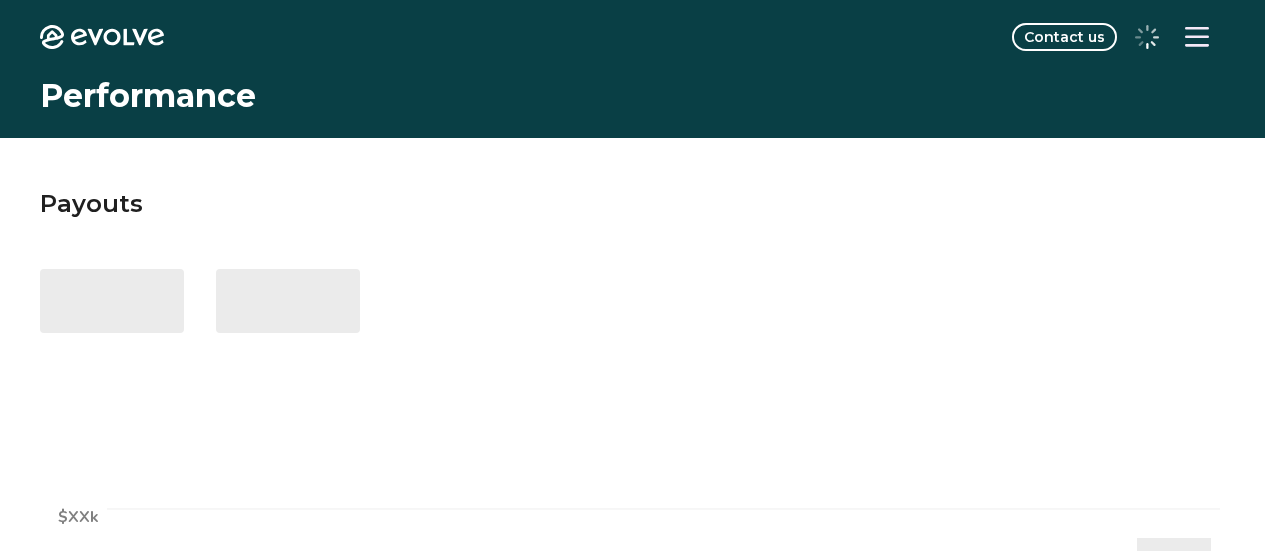 scroll, scrollTop: 0, scrollLeft: 0, axis: both 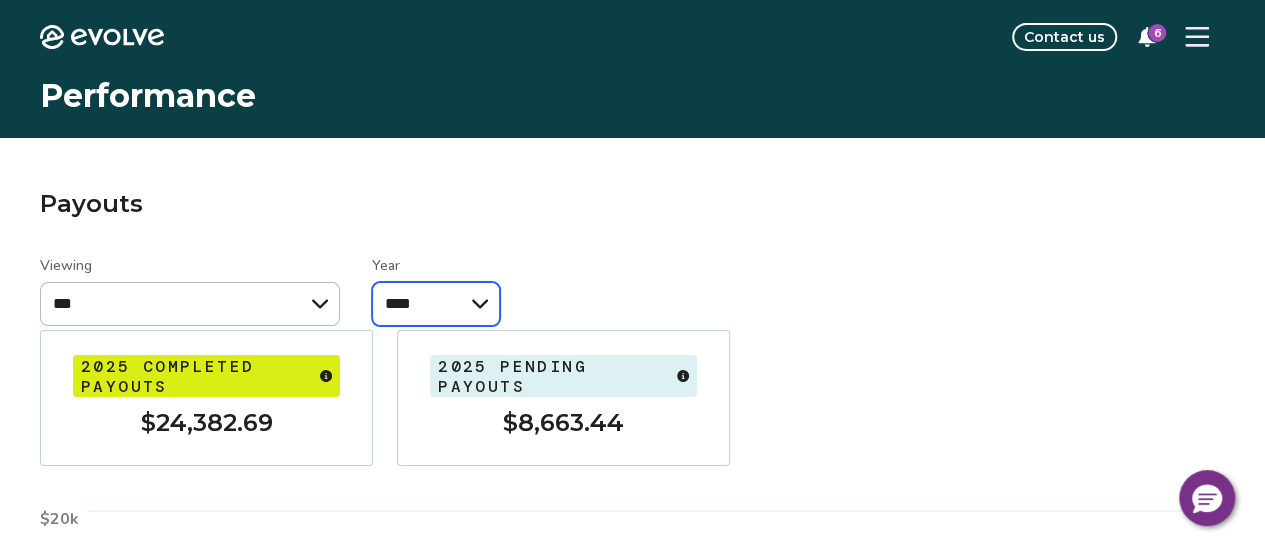 click on "**** **** **** **** **** **** ****" at bounding box center (436, 304) 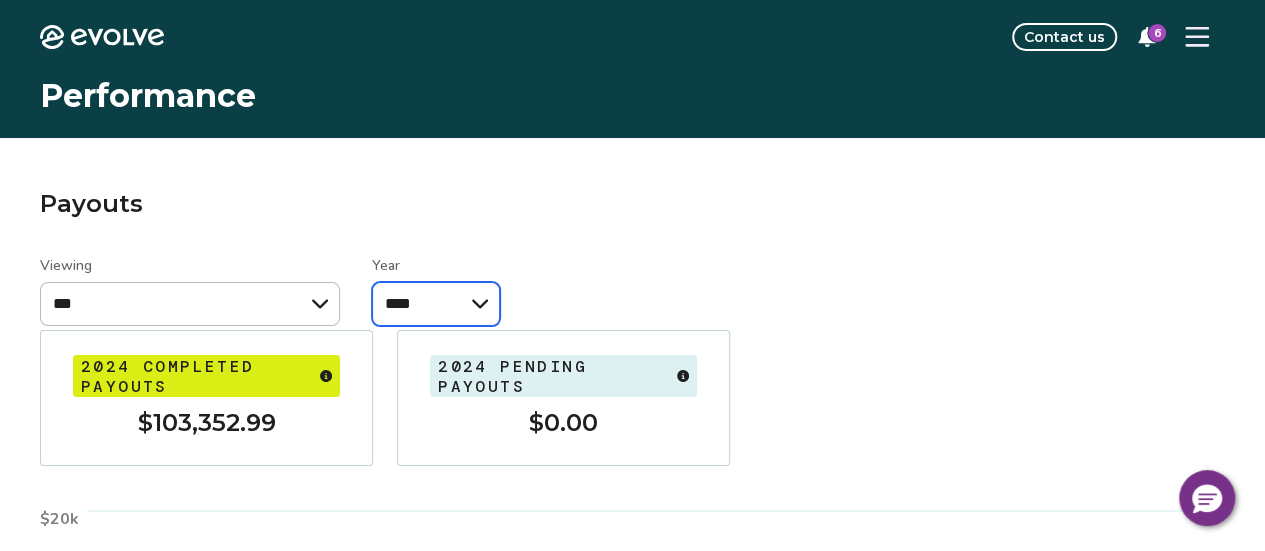 click on "**** **** **** **** **** **** ****" at bounding box center (436, 304) 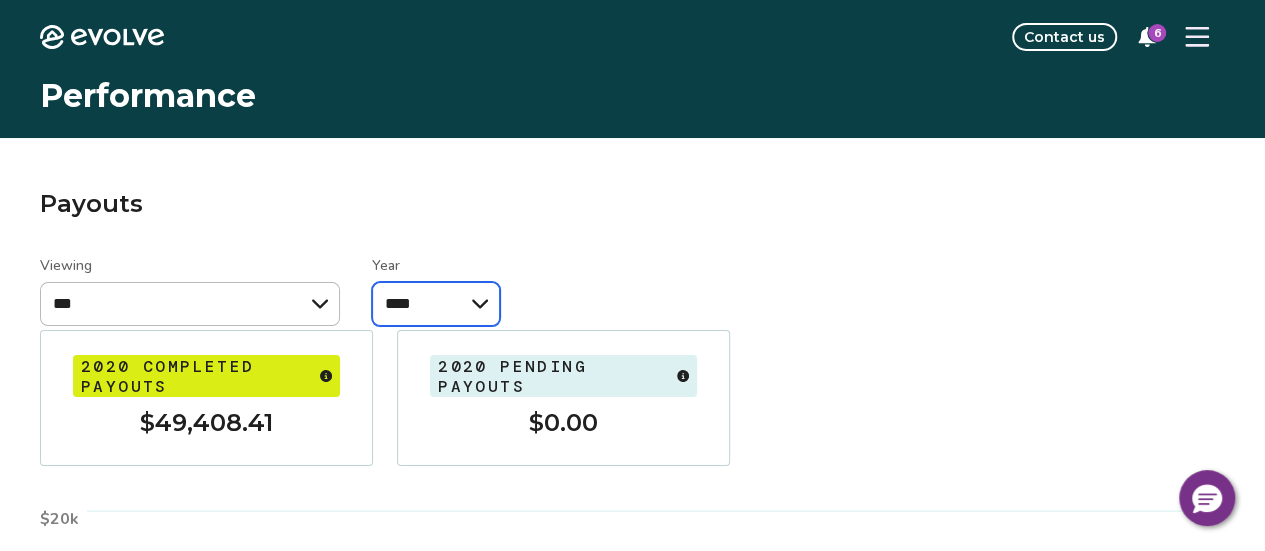 click on "**** **** **** **** **** **** ****" at bounding box center (436, 304) 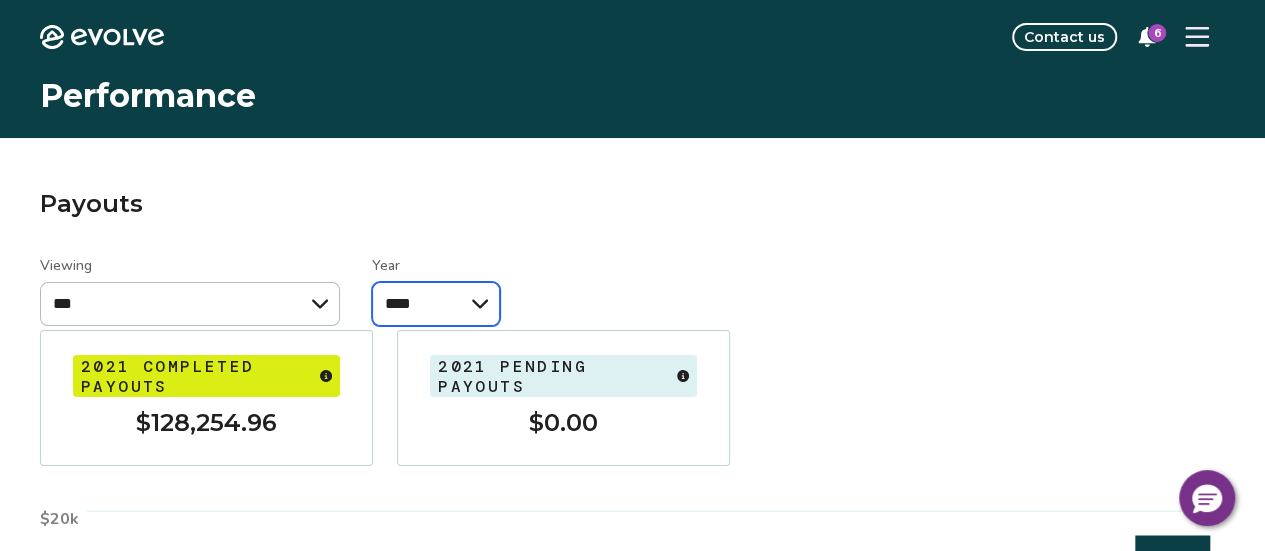 click on "**** **** **** **** **** **** ****" at bounding box center [436, 304] 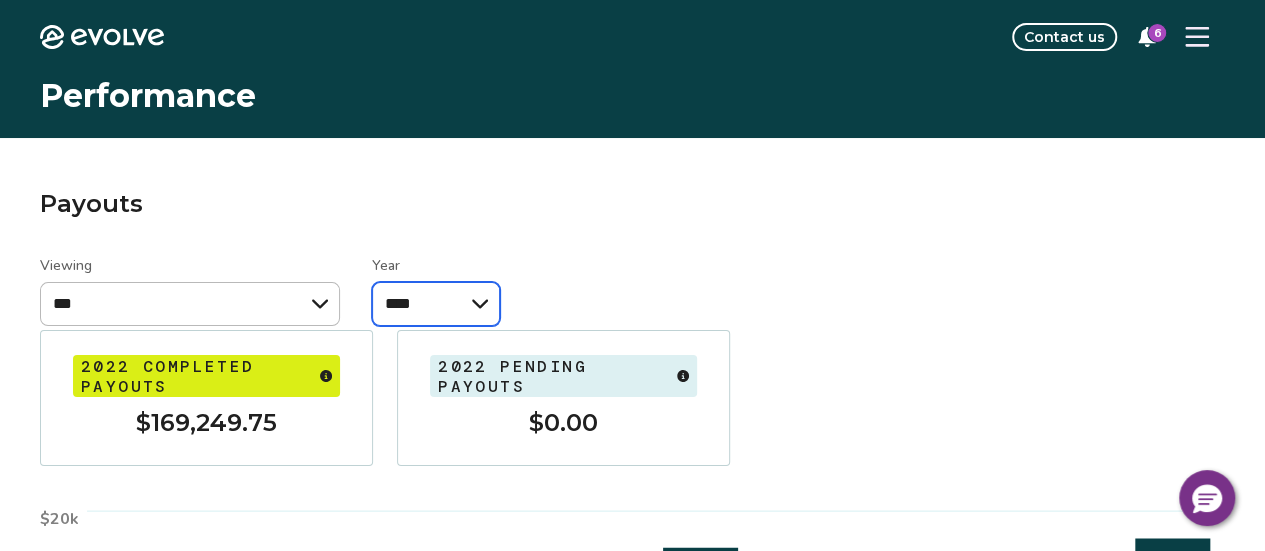 click on "**** **** **** **** **** **** ****" at bounding box center [436, 304] 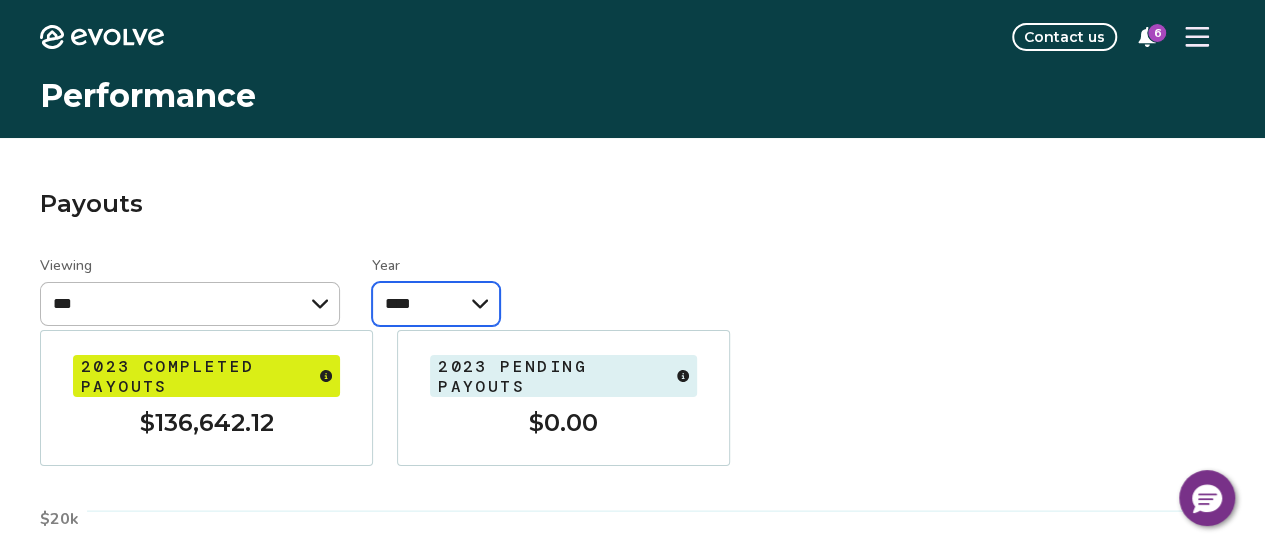click on "**** **** **** **** **** **** ****" at bounding box center (436, 304) 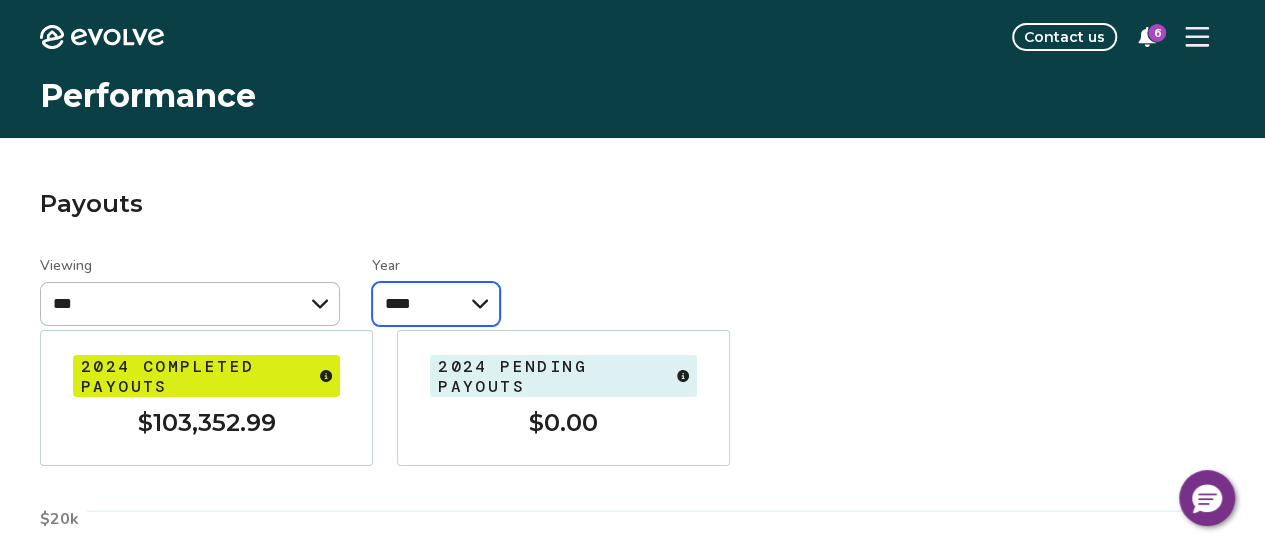 click on "**** **** **** **** **** **** ****" at bounding box center [436, 304] 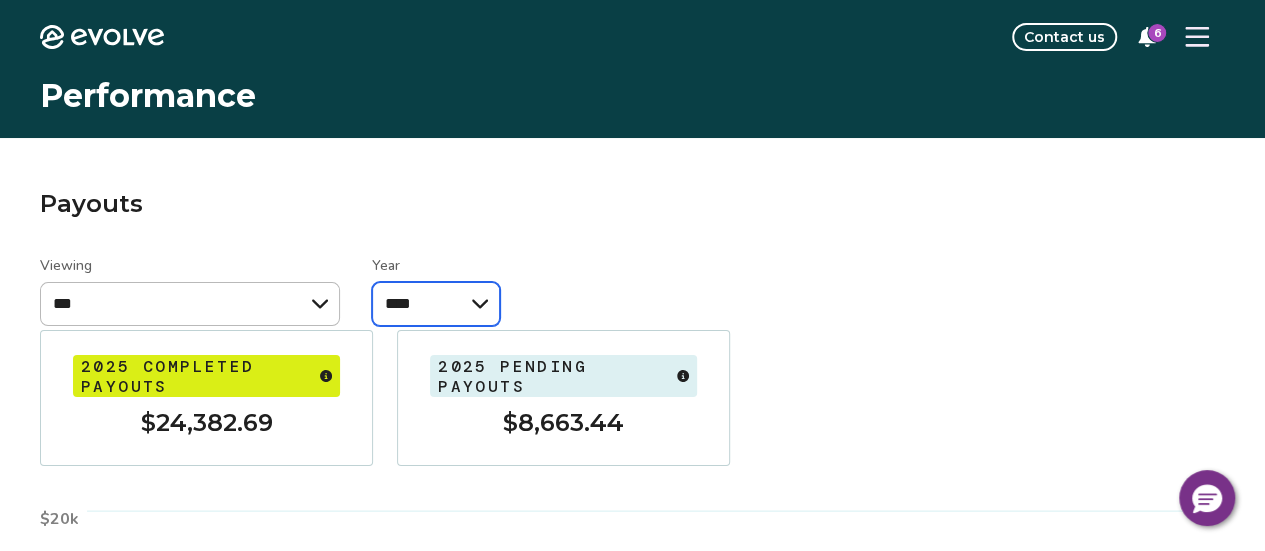click on "**** **** **** **** **** **** ****" at bounding box center [436, 304] 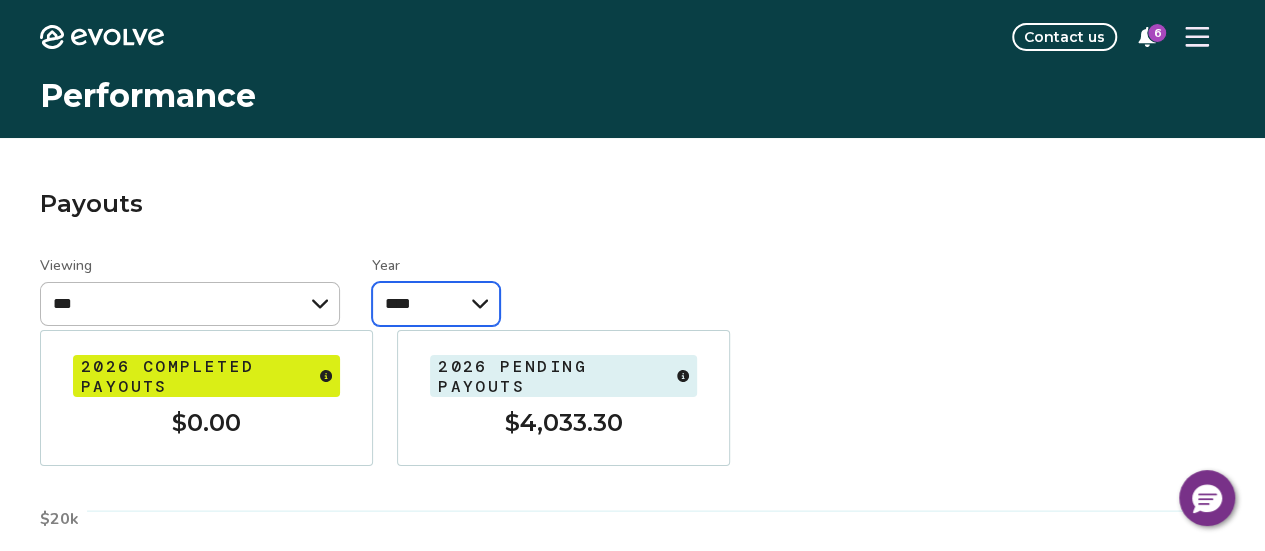 click on "**** **** **** **** **** **** ****" at bounding box center (436, 304) 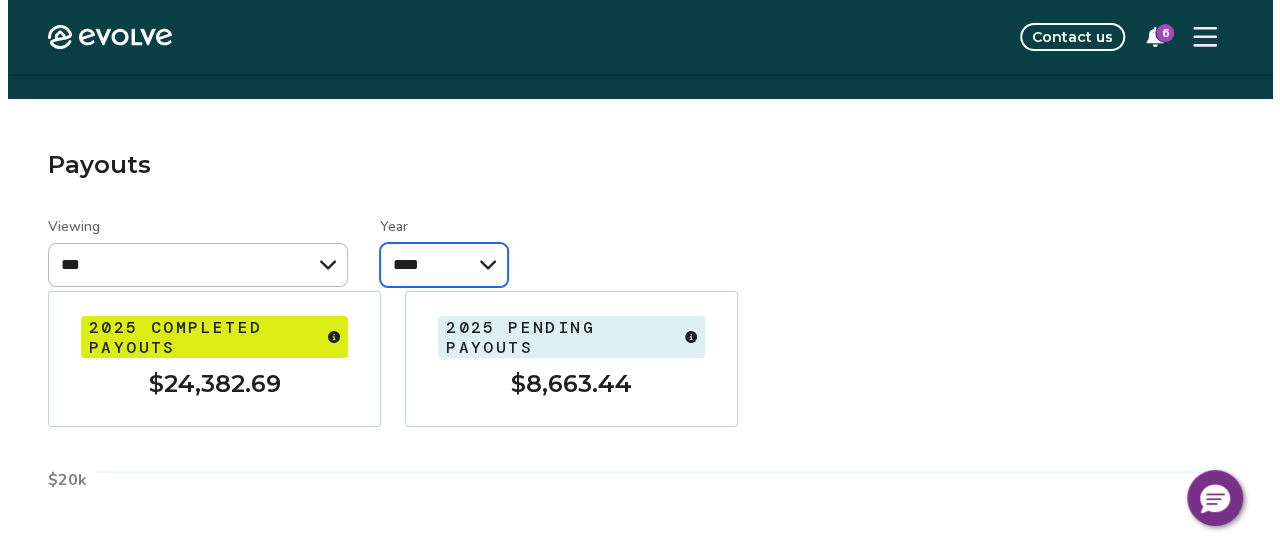 scroll, scrollTop: 0, scrollLeft: 0, axis: both 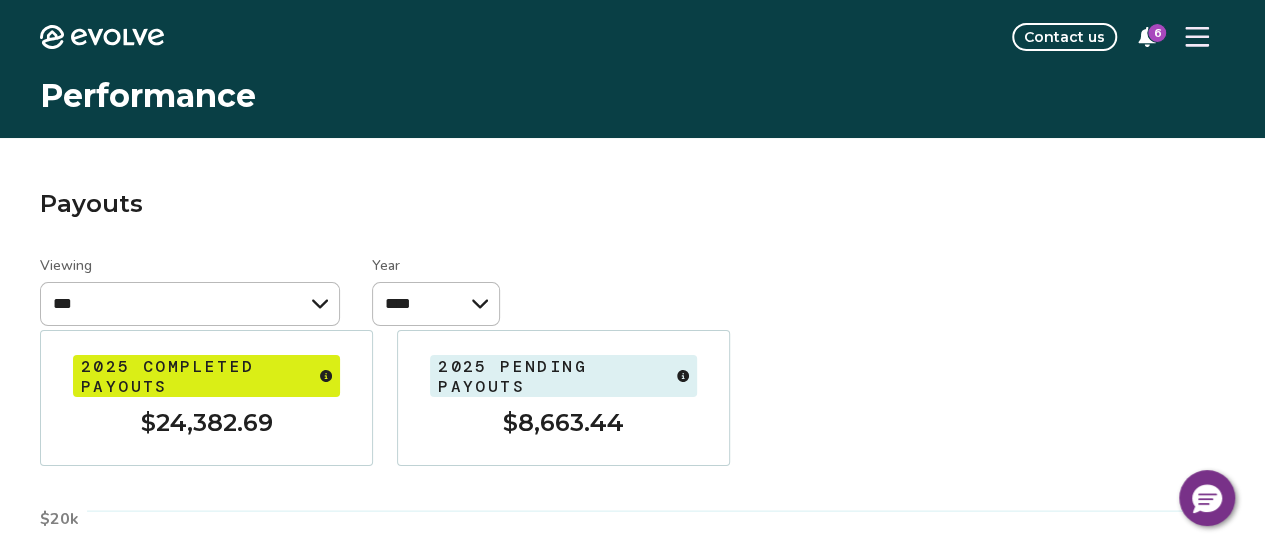 click 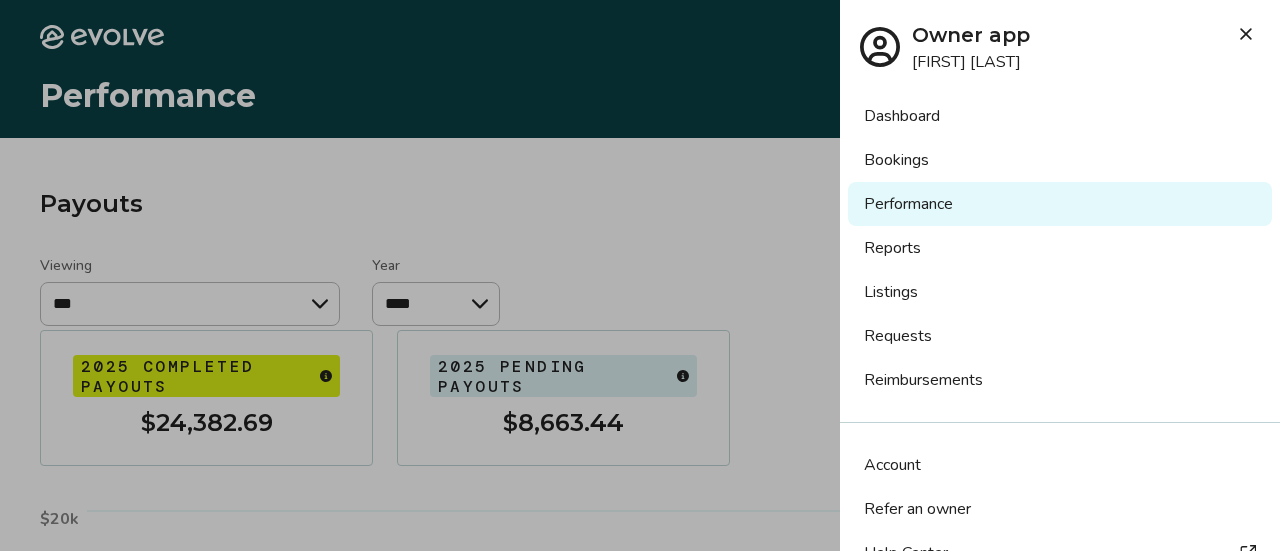 click on "Bookings" at bounding box center [1060, 160] 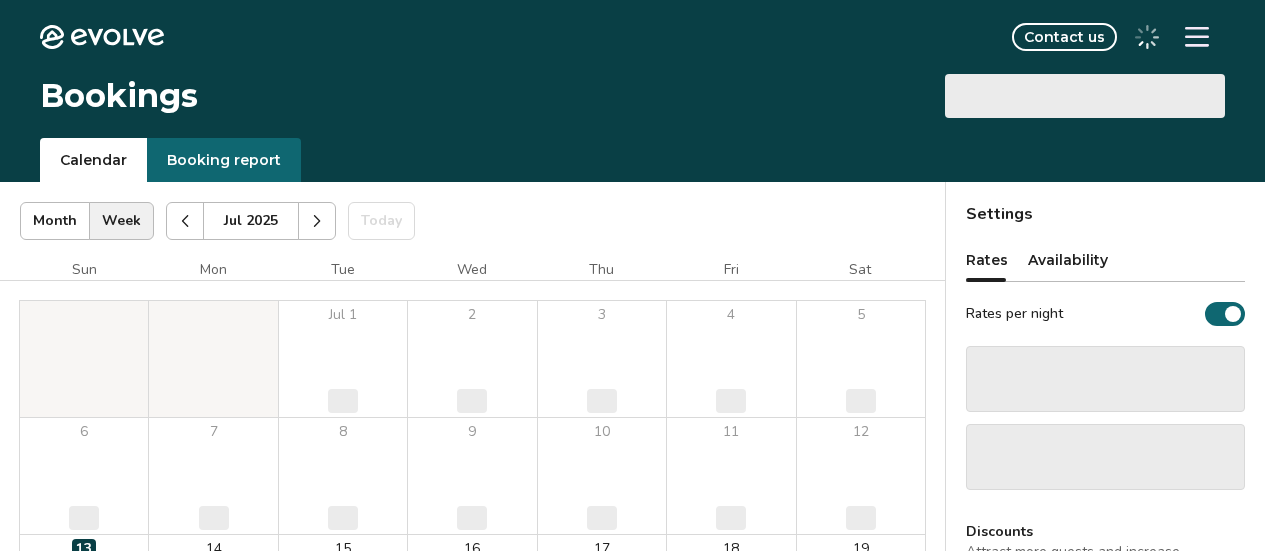 scroll, scrollTop: 0, scrollLeft: 0, axis: both 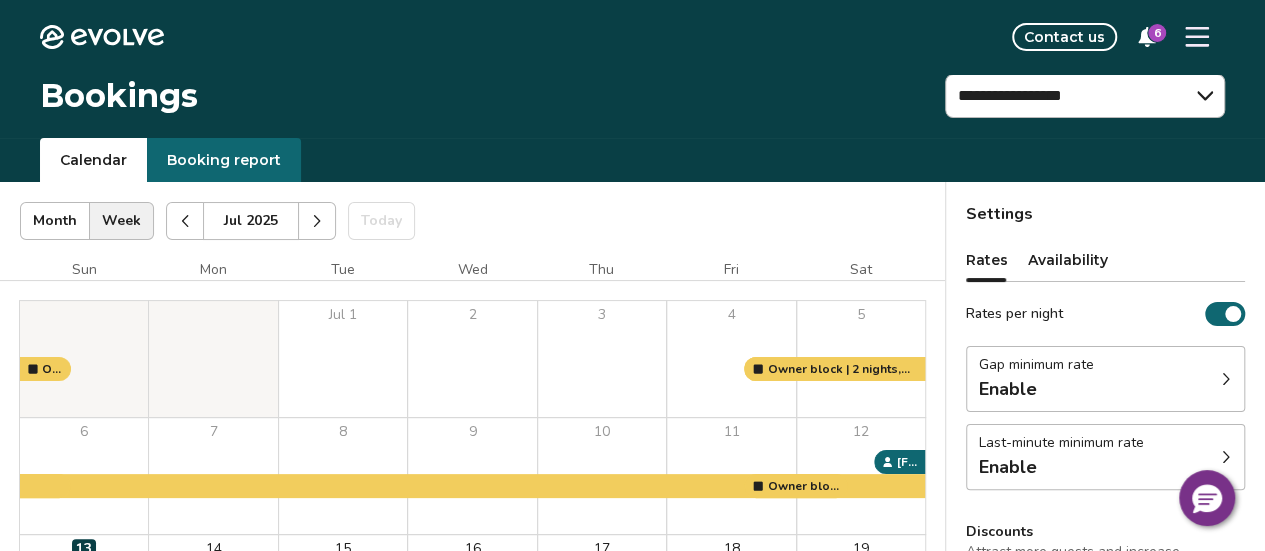 click on "Booking report" at bounding box center (224, 160) 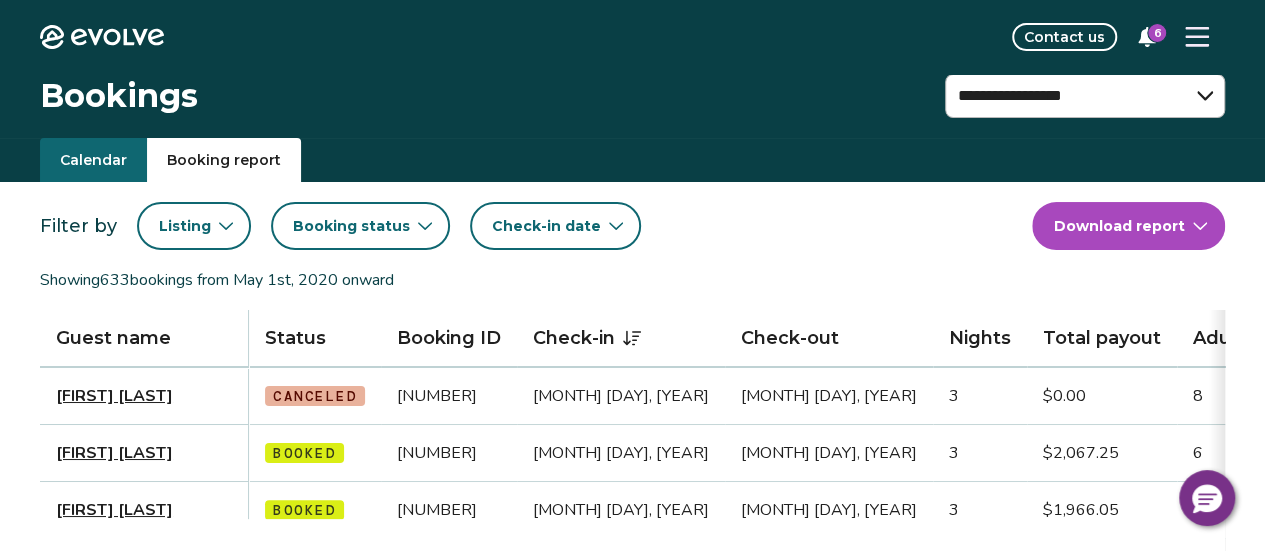 scroll, scrollTop: 0, scrollLeft: 375, axis: horizontal 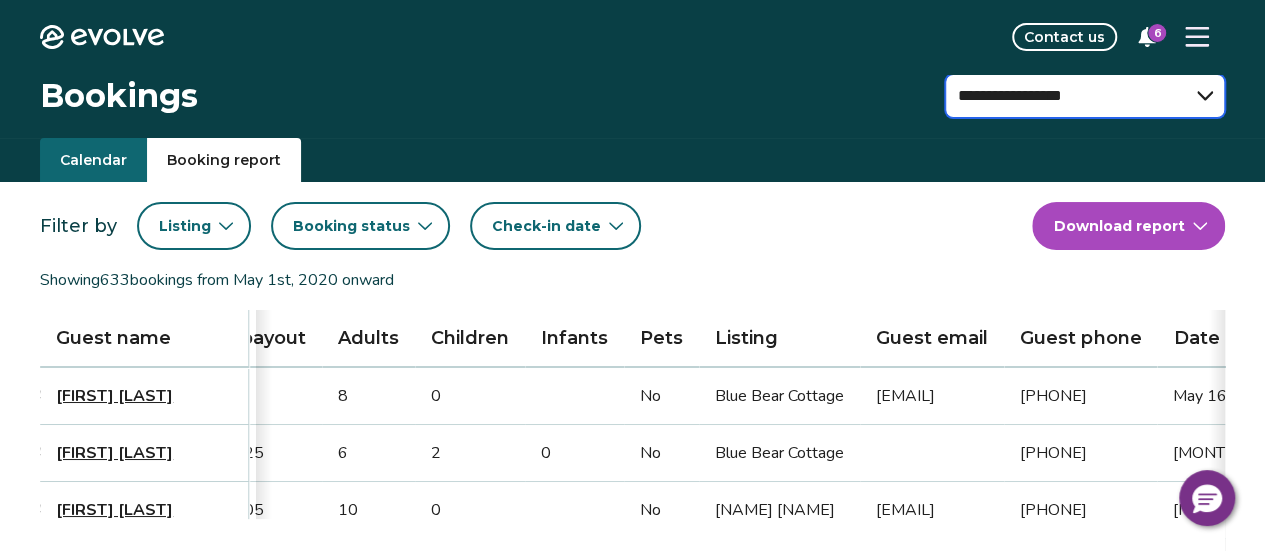click on "**********" at bounding box center (1085, 96) 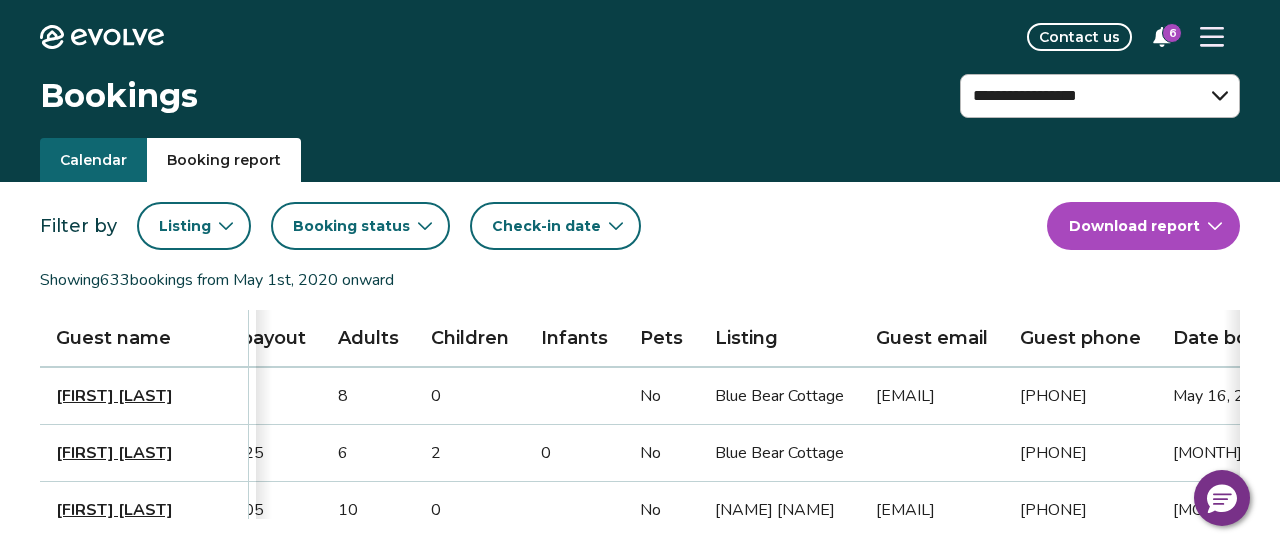 click on "**********" at bounding box center [640, 888] 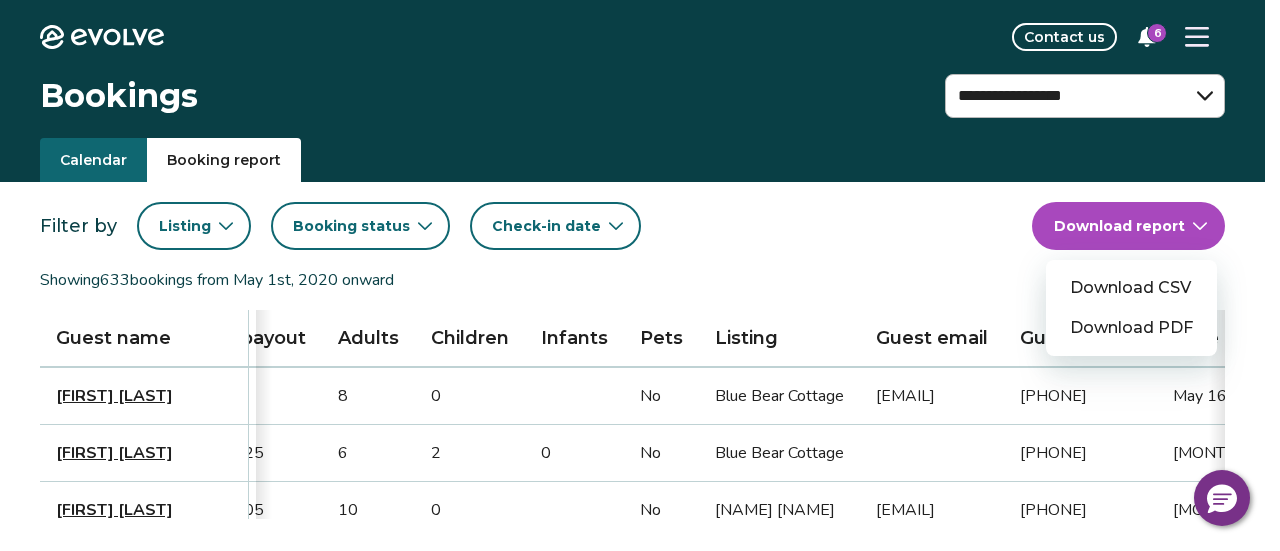 click on "Download PDF" at bounding box center (1131, 328) 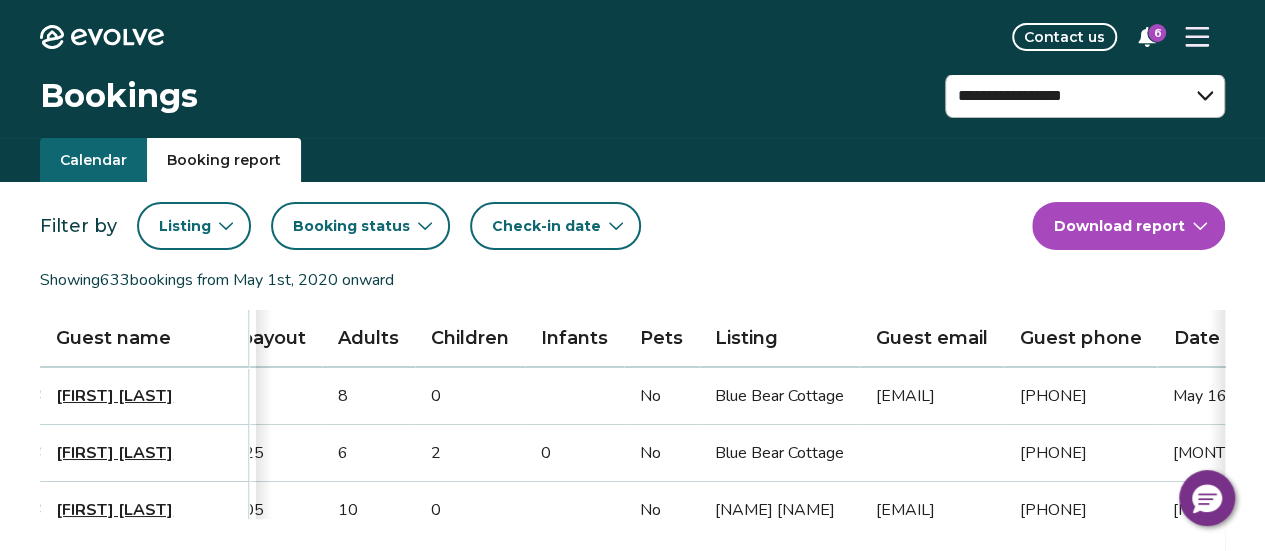click on "**********" at bounding box center (632, 888) 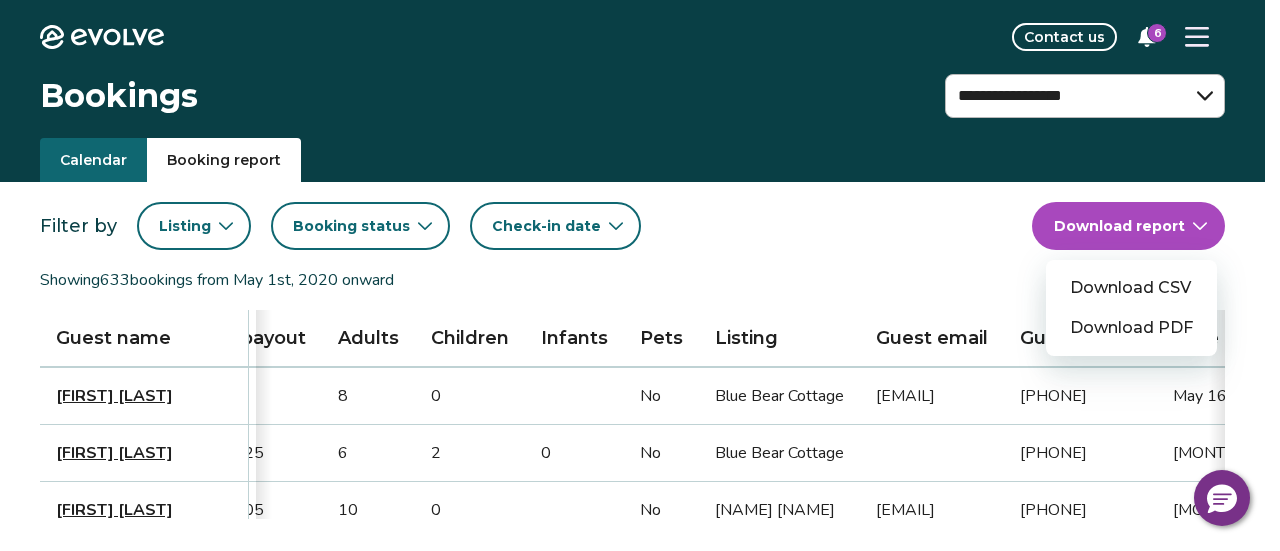click on "Download CSV" at bounding box center (1131, 288) 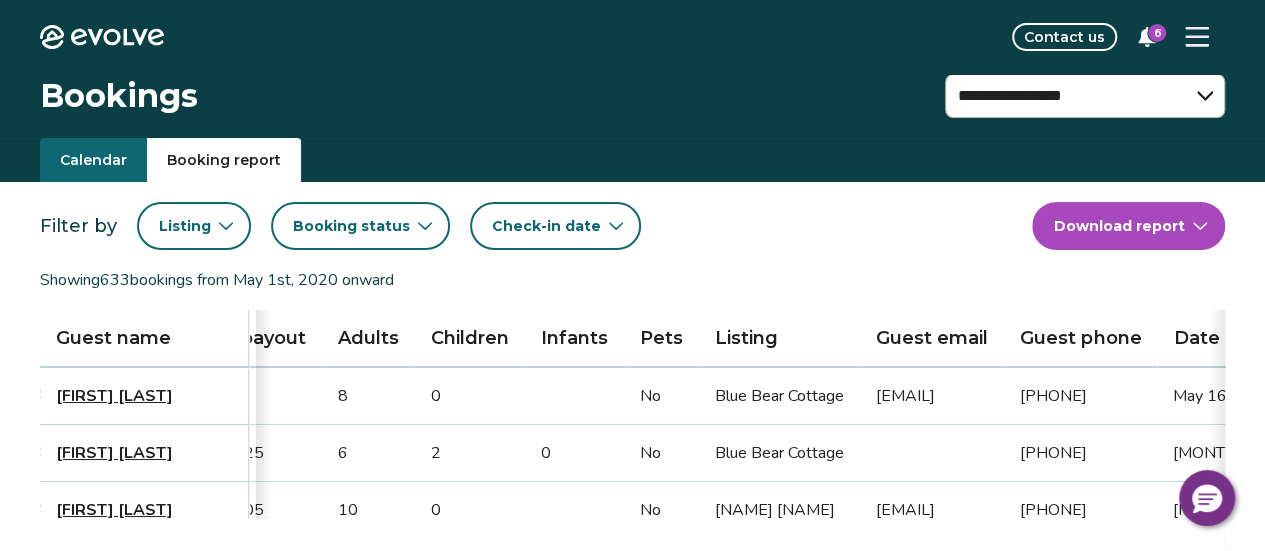 scroll, scrollTop: 0, scrollLeft: 963, axis: horizontal 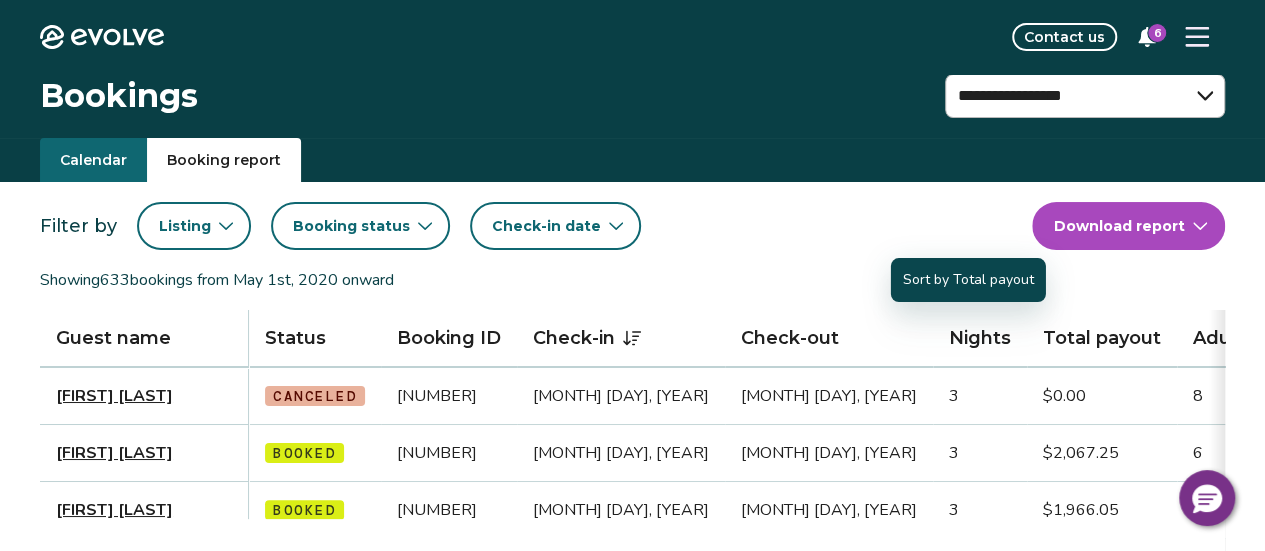 click on "Total payout" at bounding box center [1102, 338] 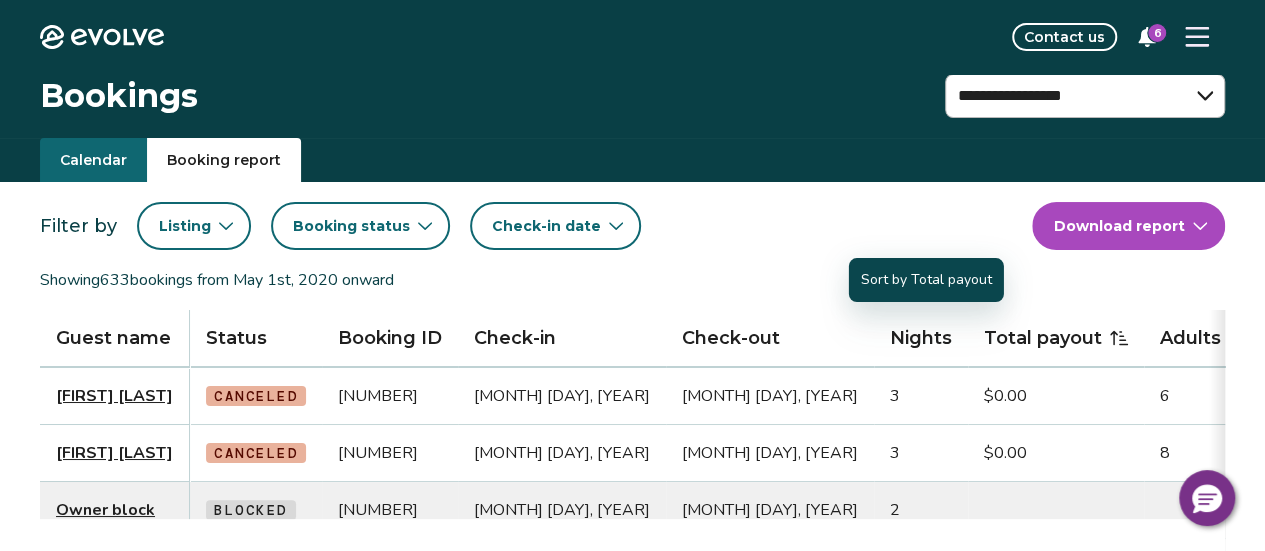 click on "Total payout" at bounding box center [1056, 338] 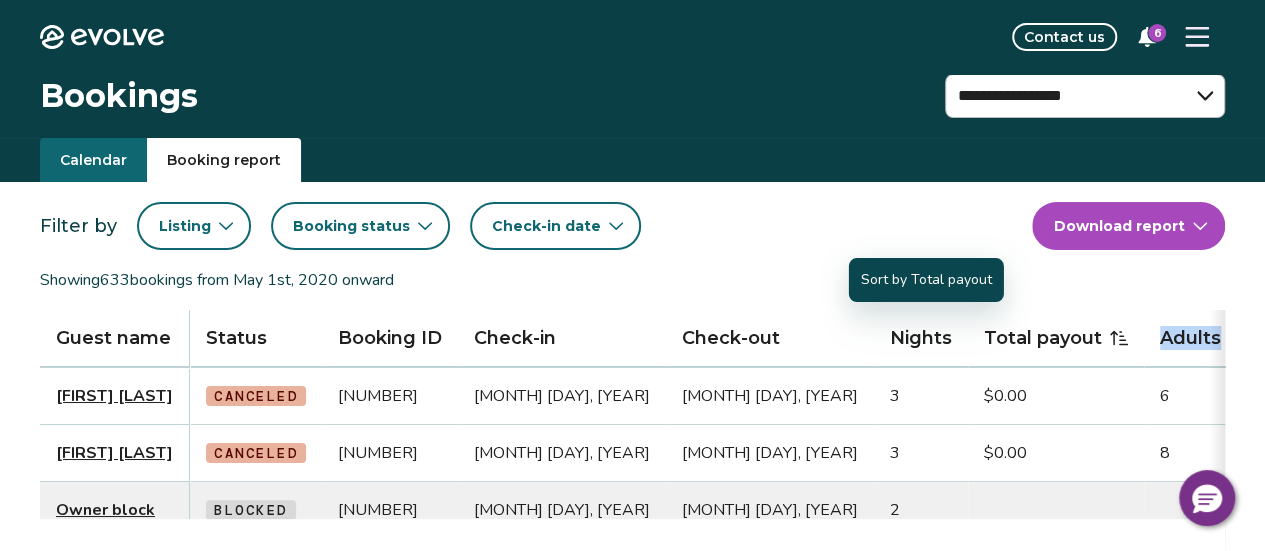 click on "Adults" at bounding box center [1190, 338] 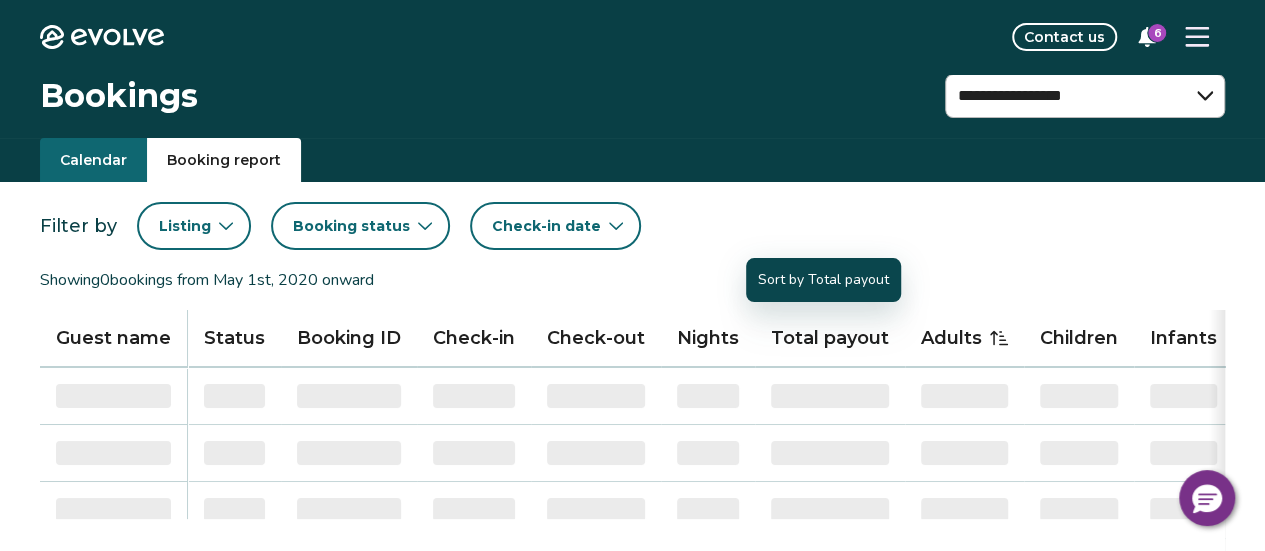 click on "Total payout" at bounding box center (830, 338) 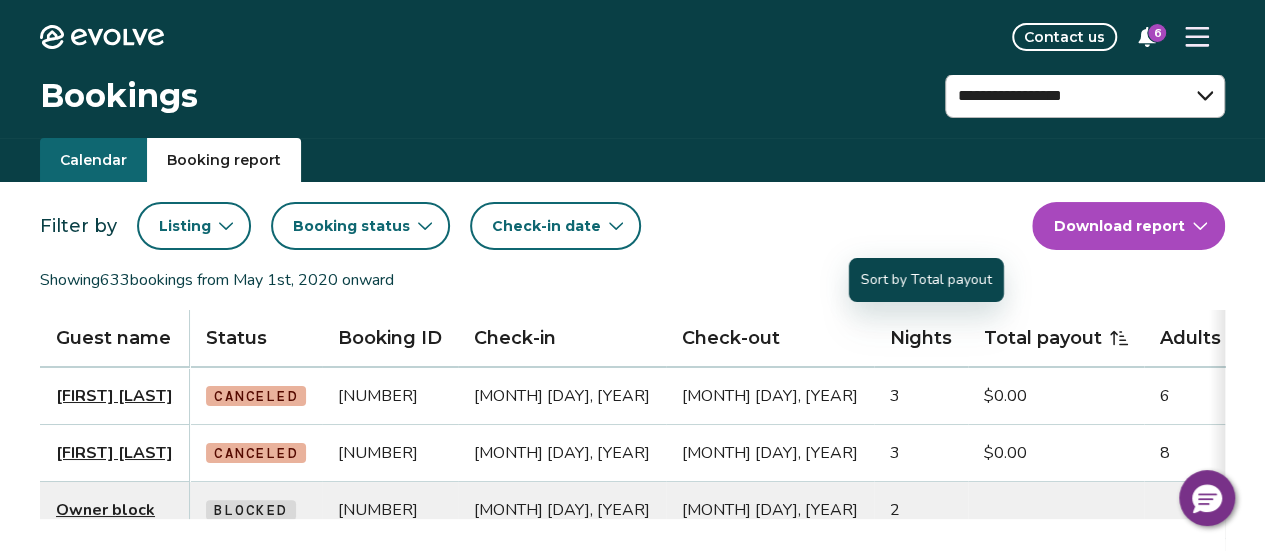 click on "Total payout" at bounding box center (1056, 338) 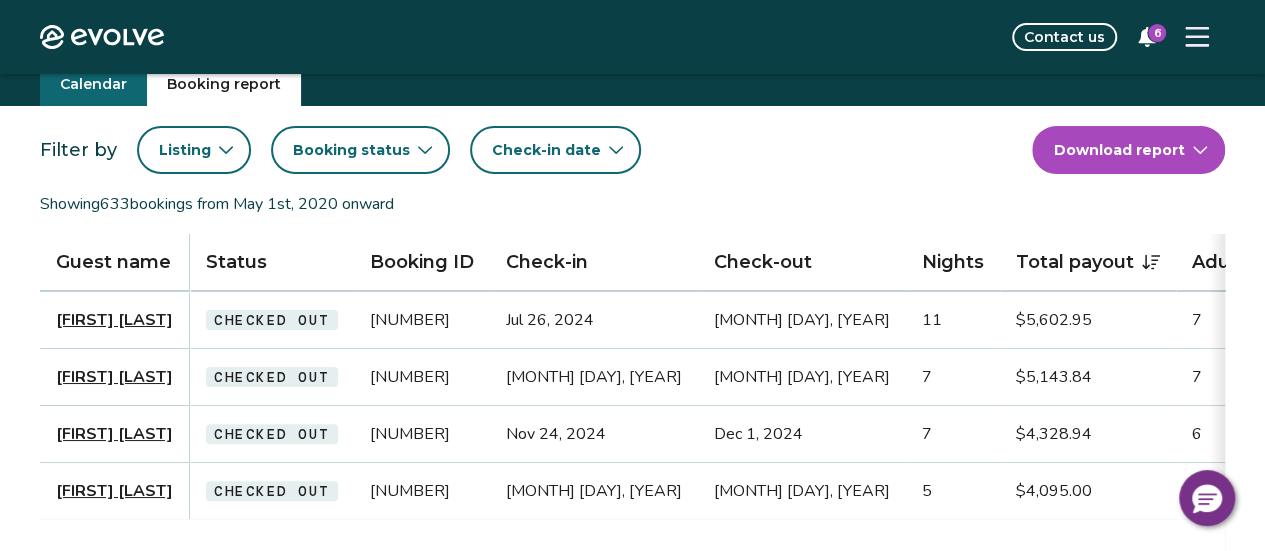 scroll, scrollTop: 78, scrollLeft: 0, axis: vertical 